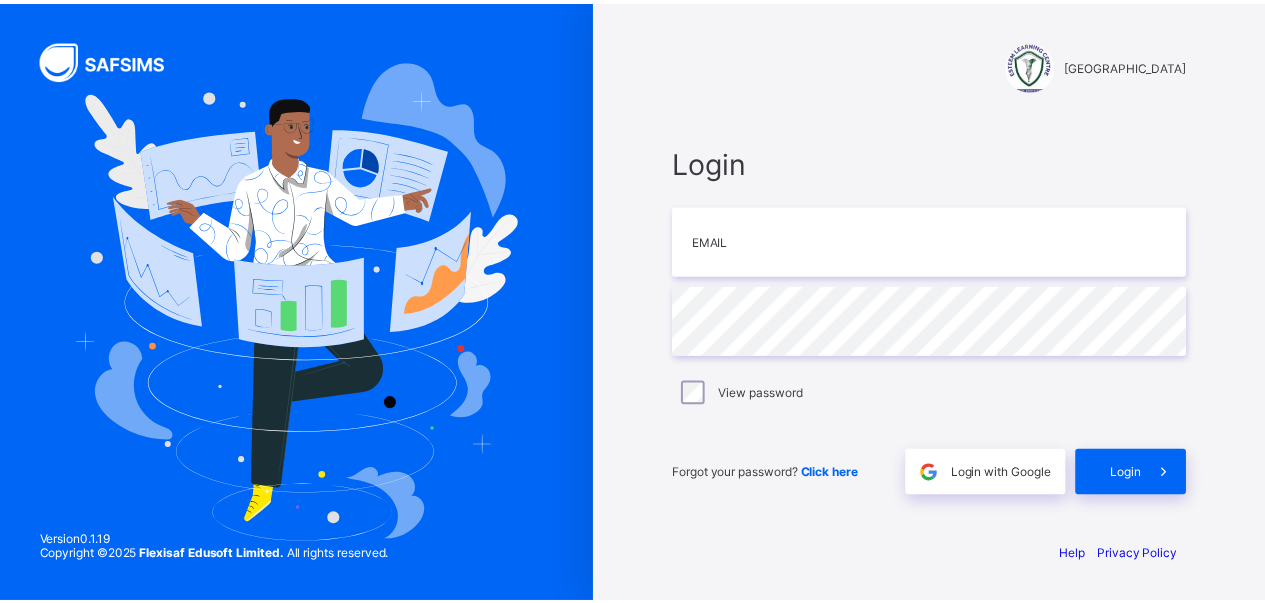 scroll, scrollTop: 0, scrollLeft: 0, axis: both 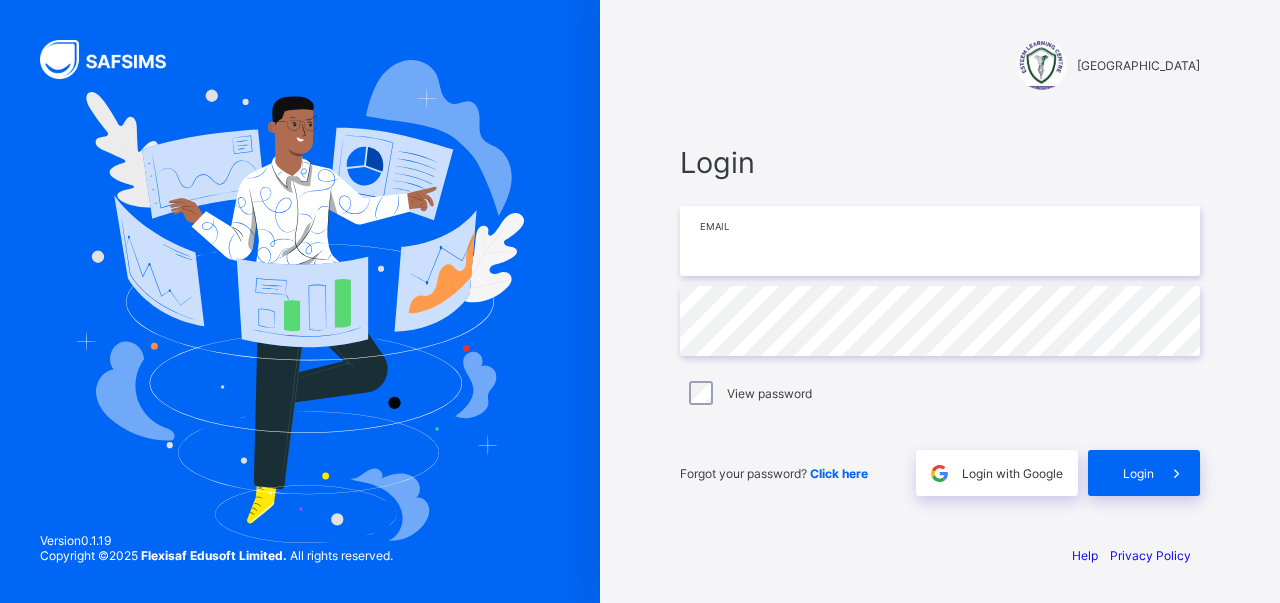 click at bounding box center (940, 241) 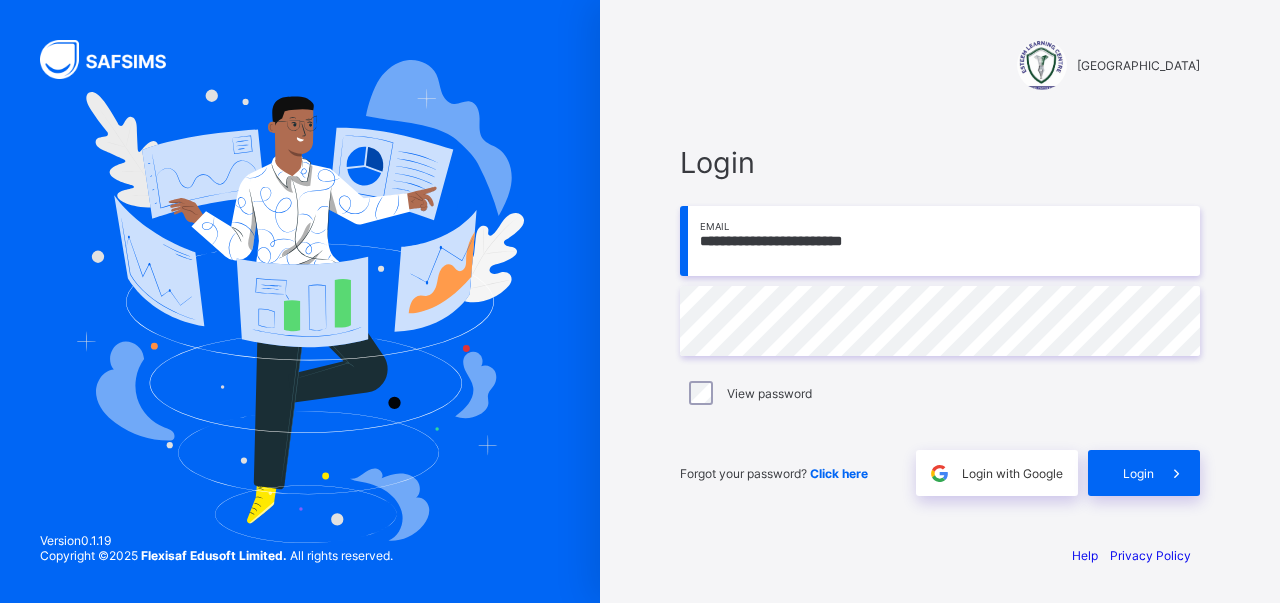type on "**********" 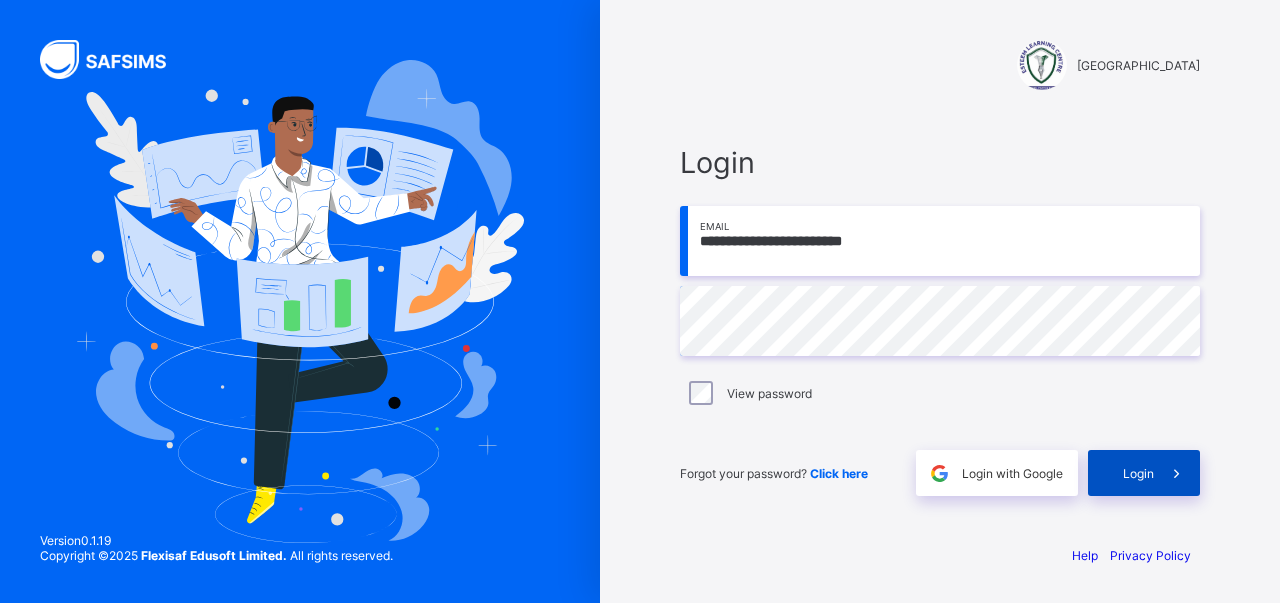click at bounding box center (1177, 473) 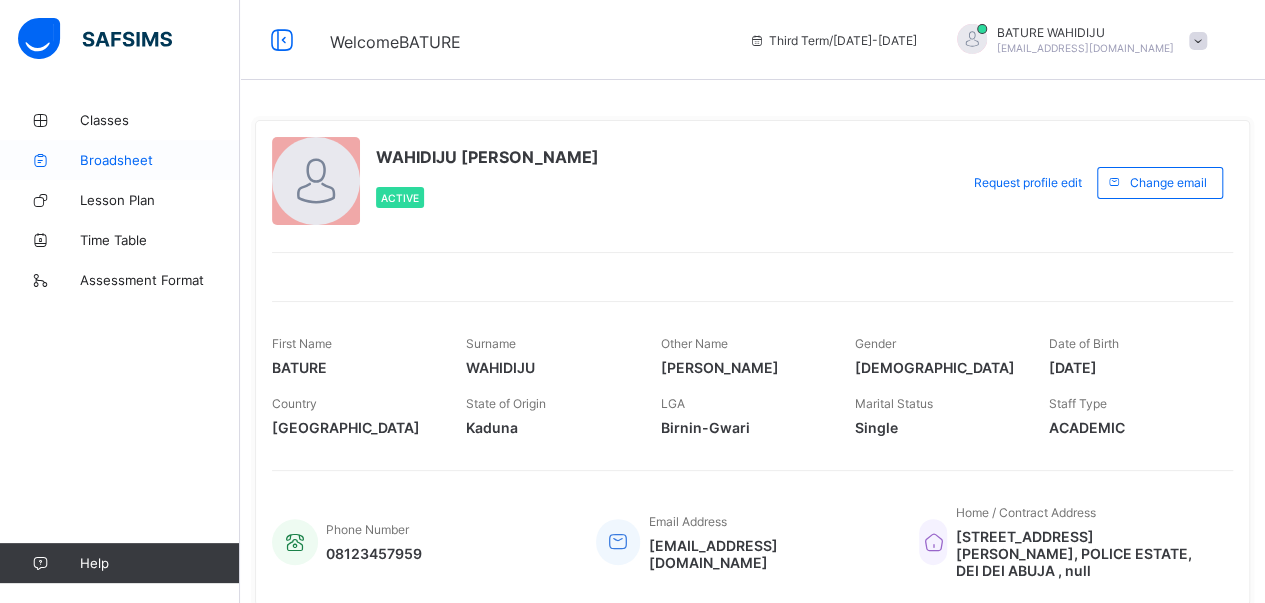click on "Broadsheet" at bounding box center (160, 160) 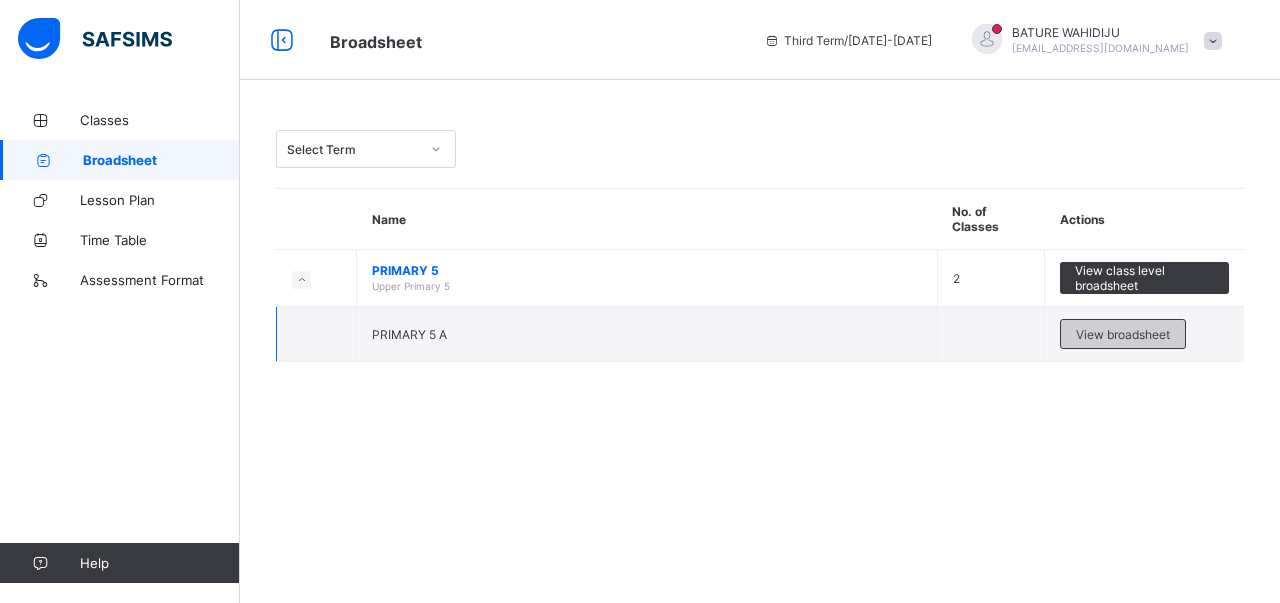 click on "View broadsheet" at bounding box center [1123, 334] 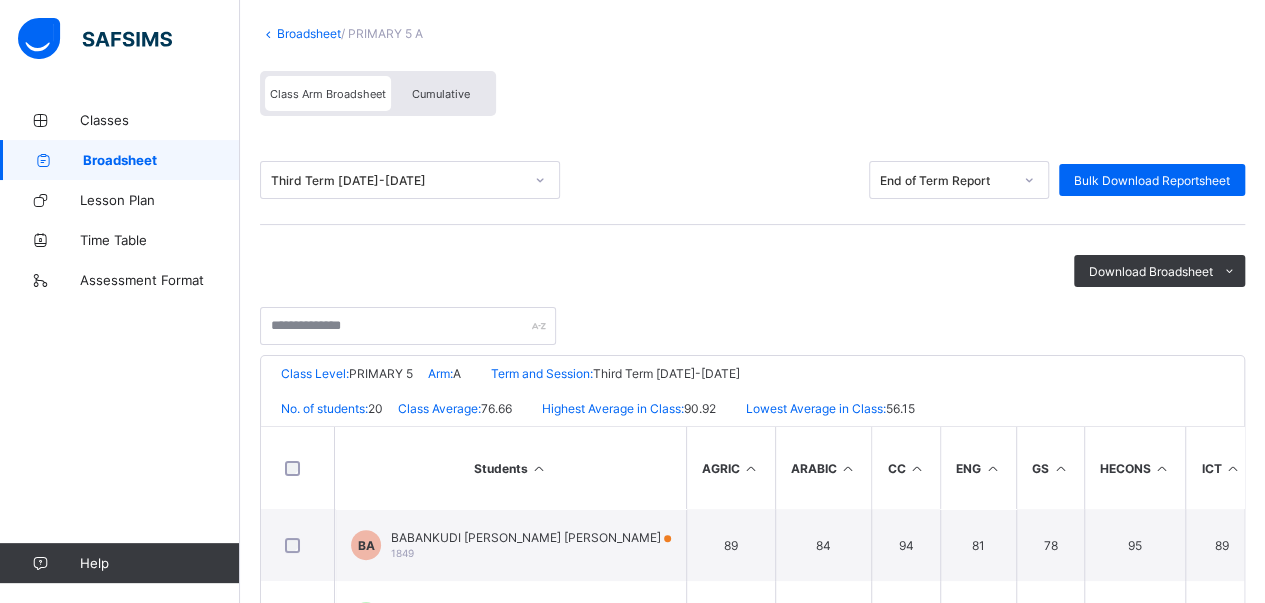 scroll, scrollTop: 116, scrollLeft: 0, axis: vertical 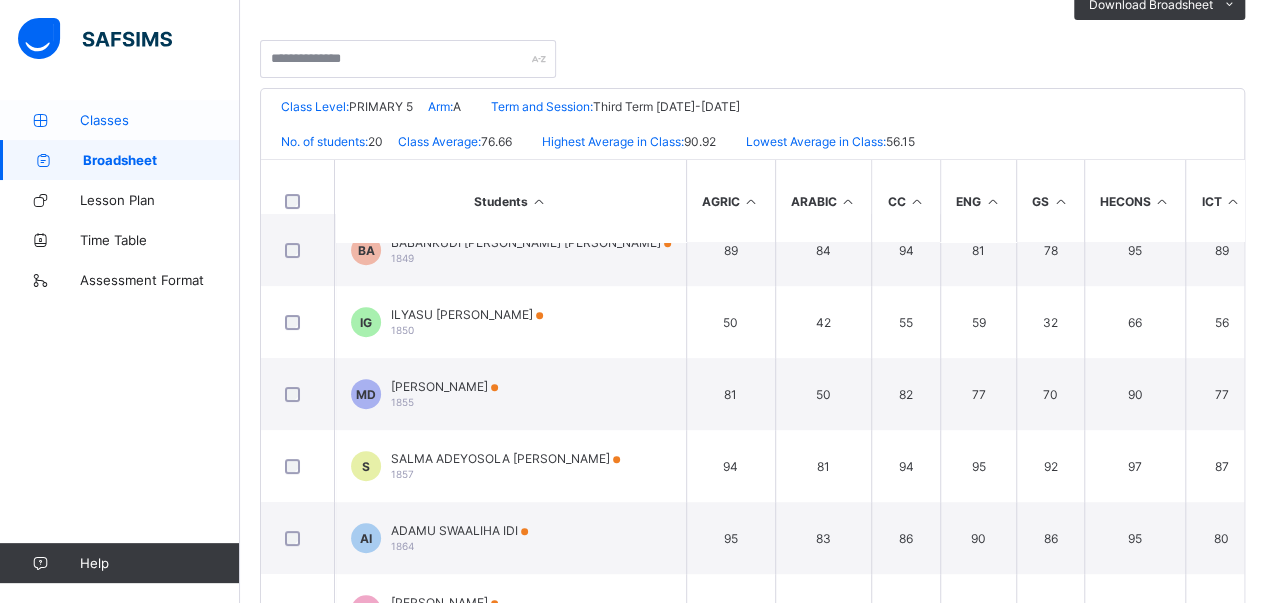 click on "Classes" at bounding box center (160, 120) 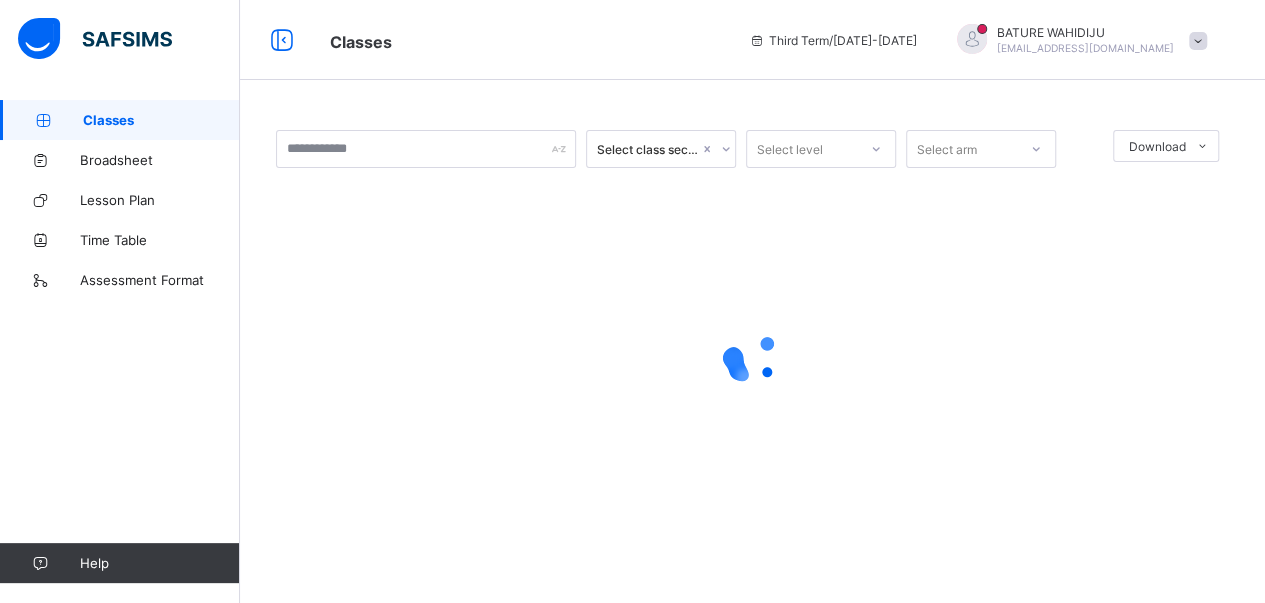 scroll, scrollTop: 0, scrollLeft: 0, axis: both 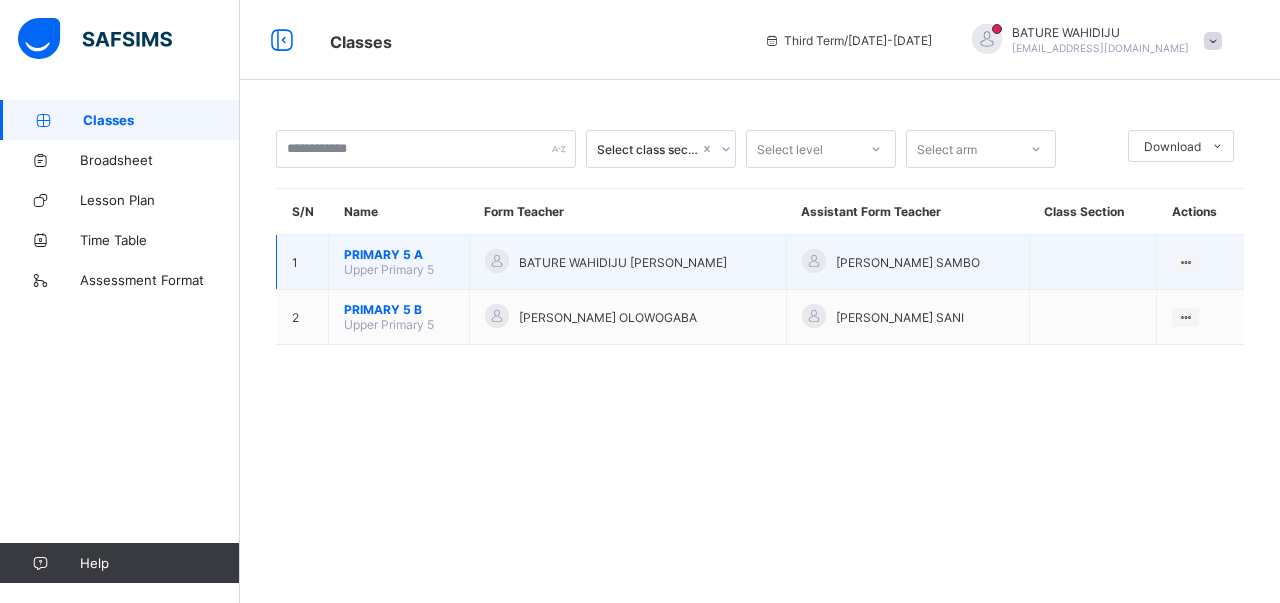 click on "PRIMARY 5   A" at bounding box center [399, 254] 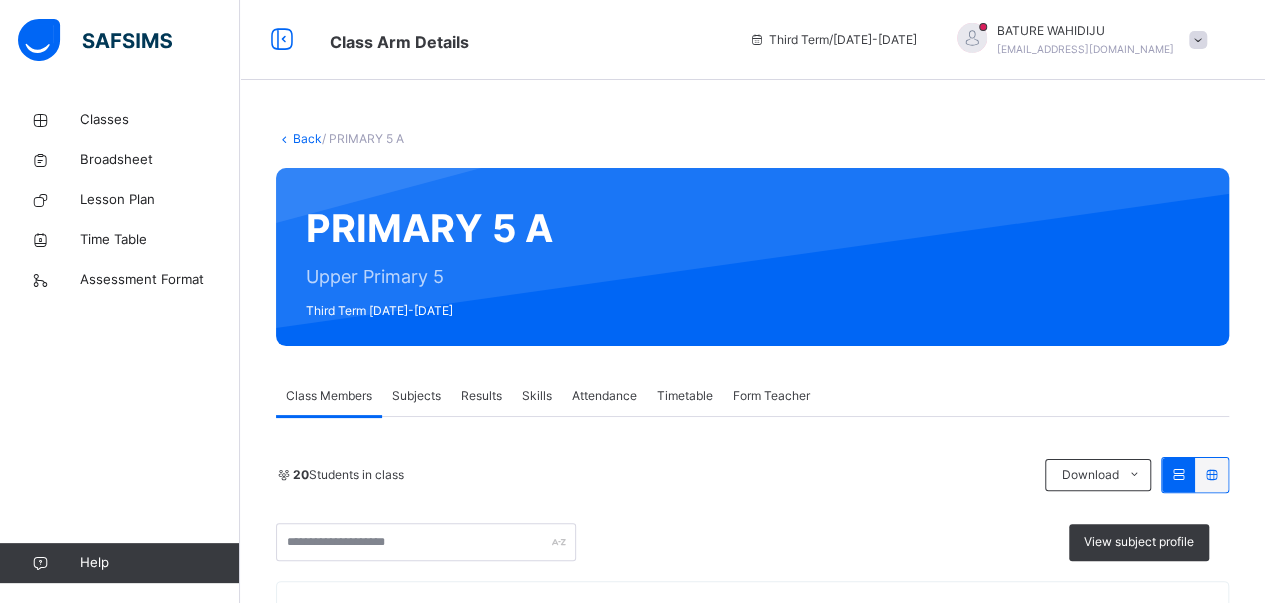 click on "Subjects" at bounding box center [416, 396] 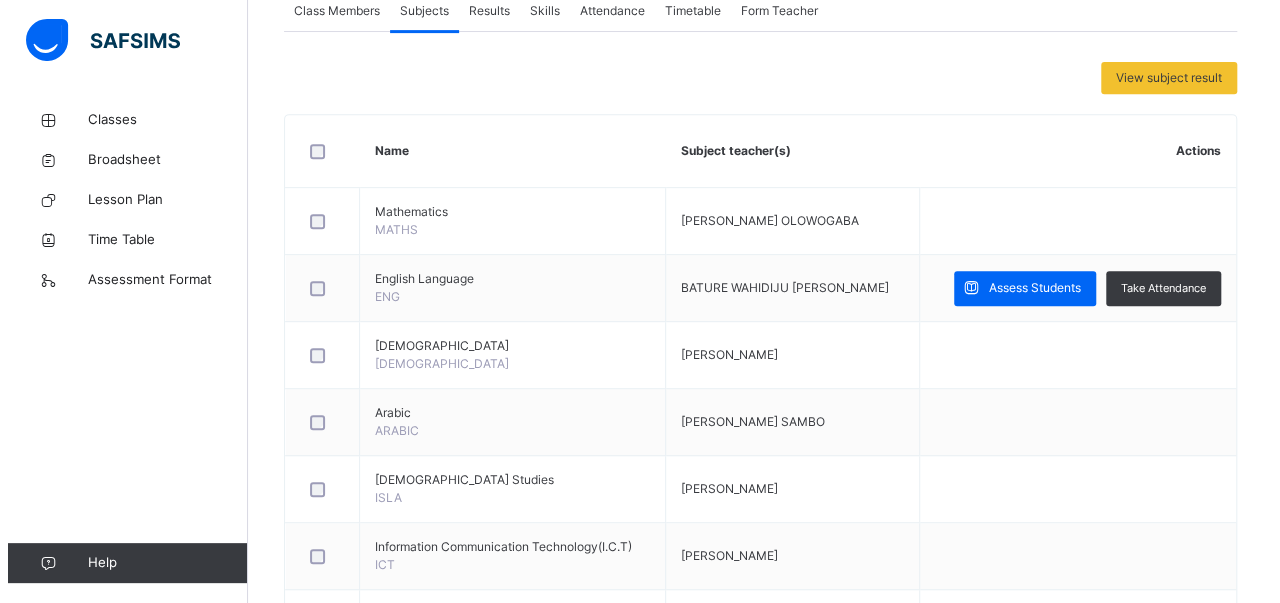 scroll, scrollTop: 387, scrollLeft: 0, axis: vertical 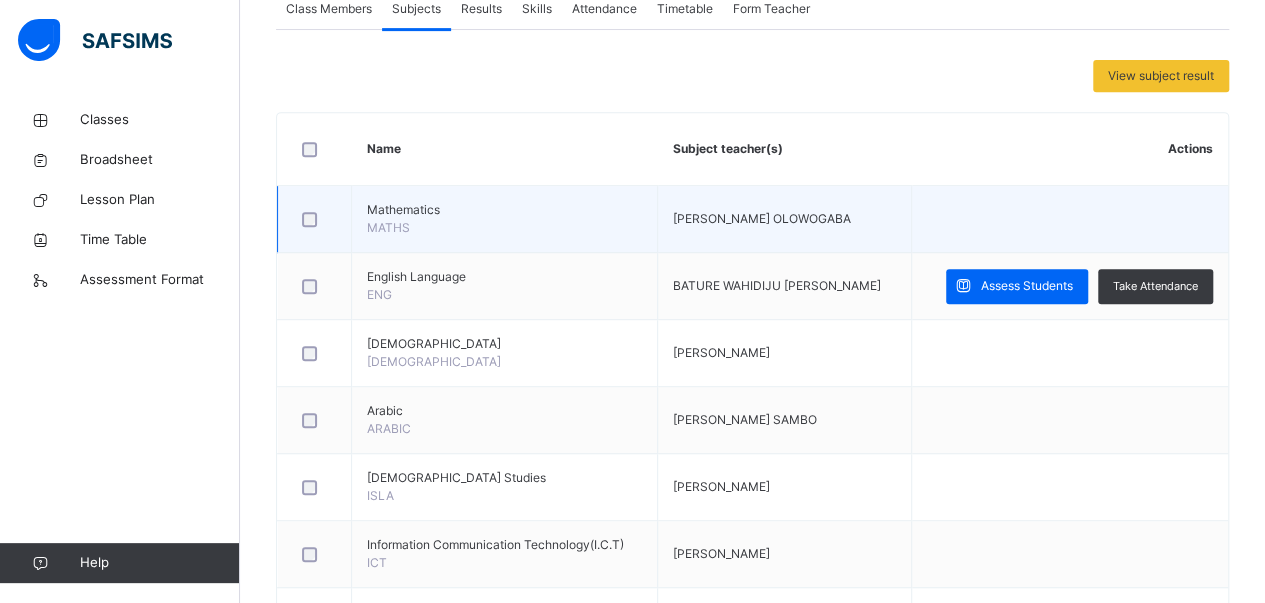 click on "Mathematics" at bounding box center [504, 210] 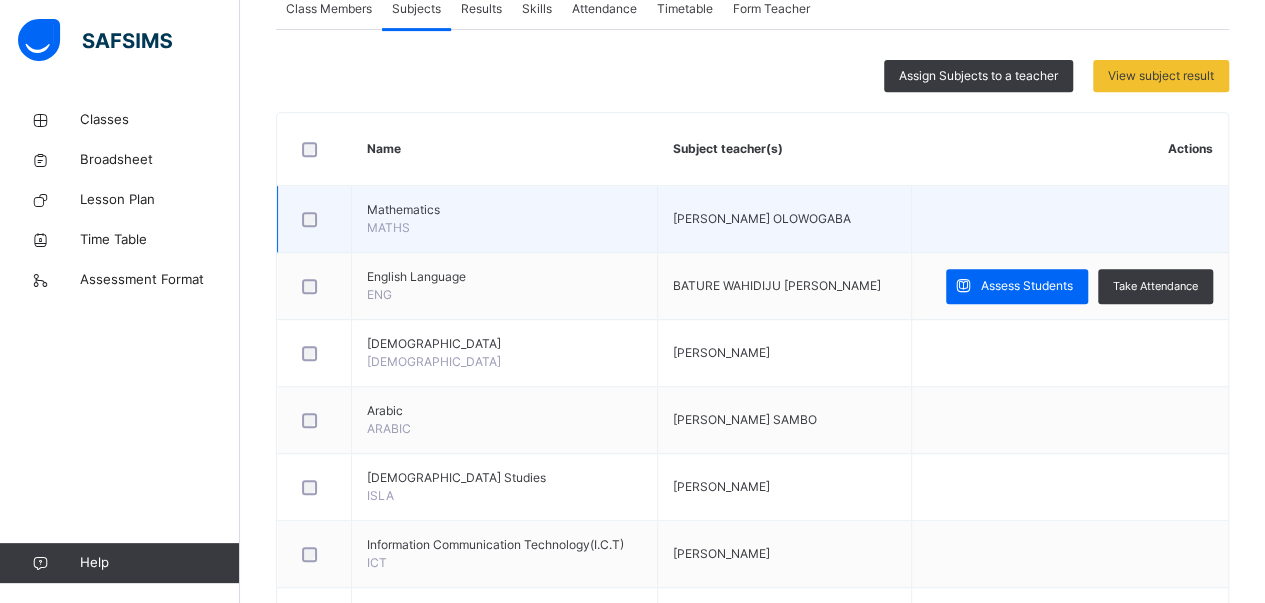 click on "Mathematics   MATHS" at bounding box center [505, 219] 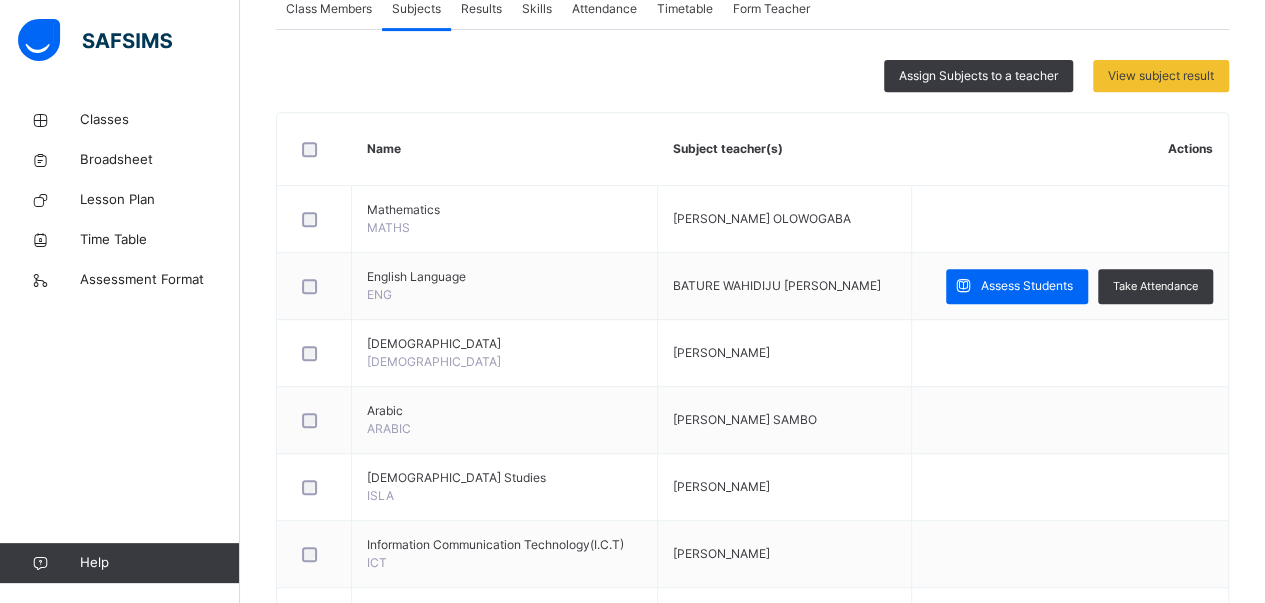 click on "Actions" at bounding box center (1070, 149) 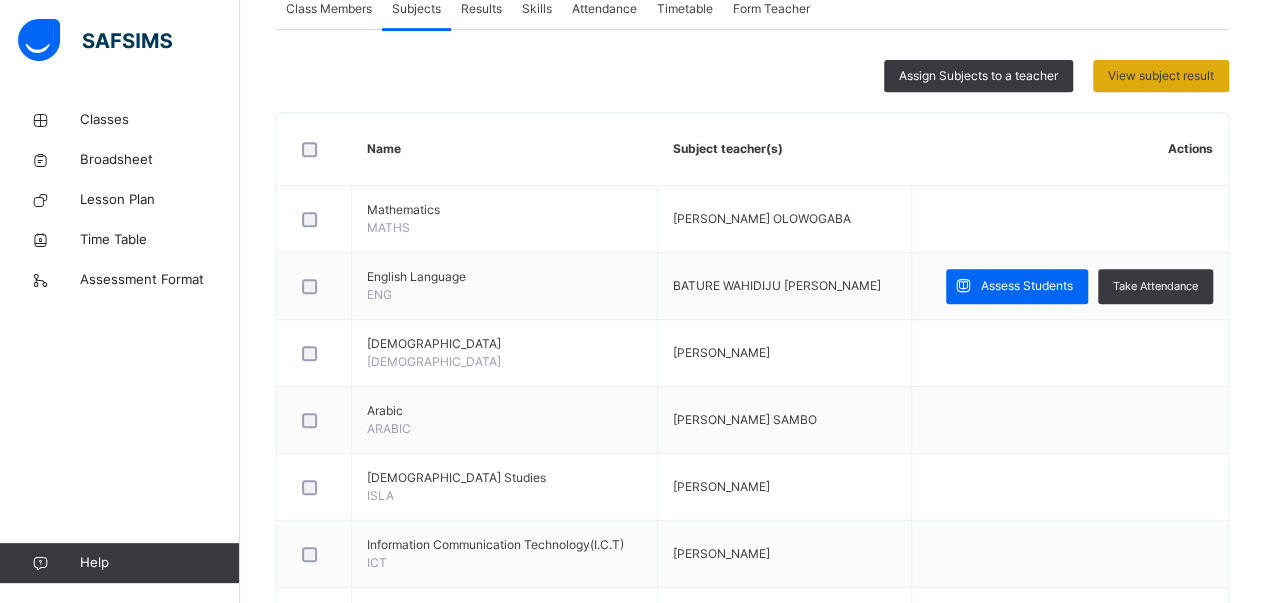click on "View subject result" at bounding box center (1161, 76) 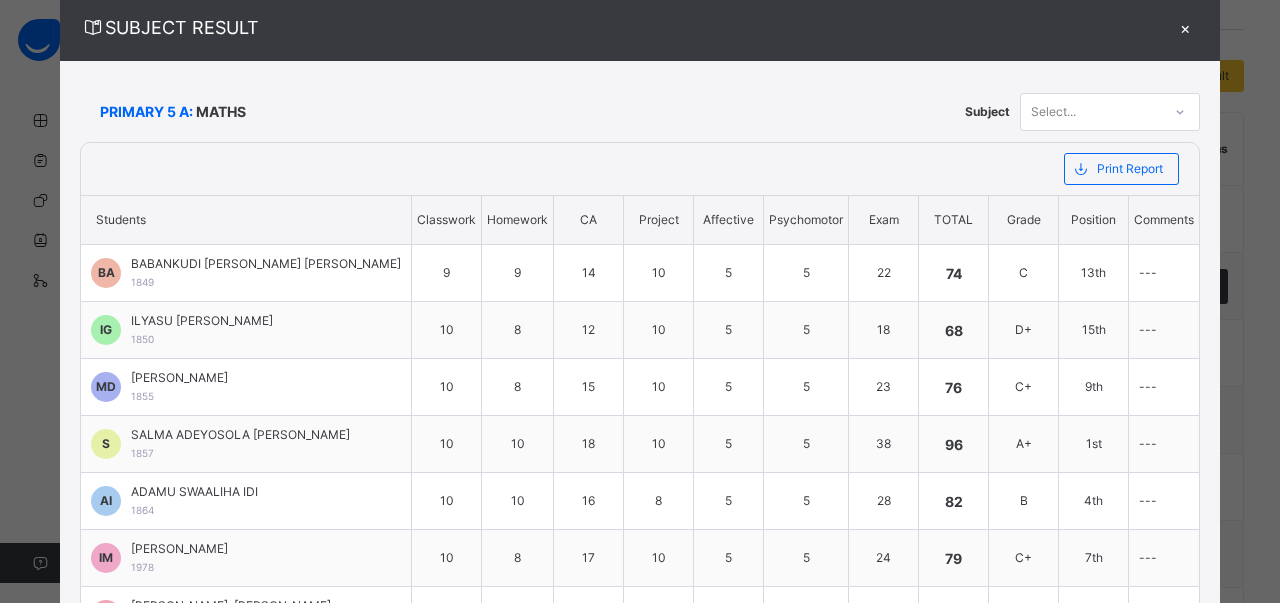 scroll, scrollTop: 34, scrollLeft: 0, axis: vertical 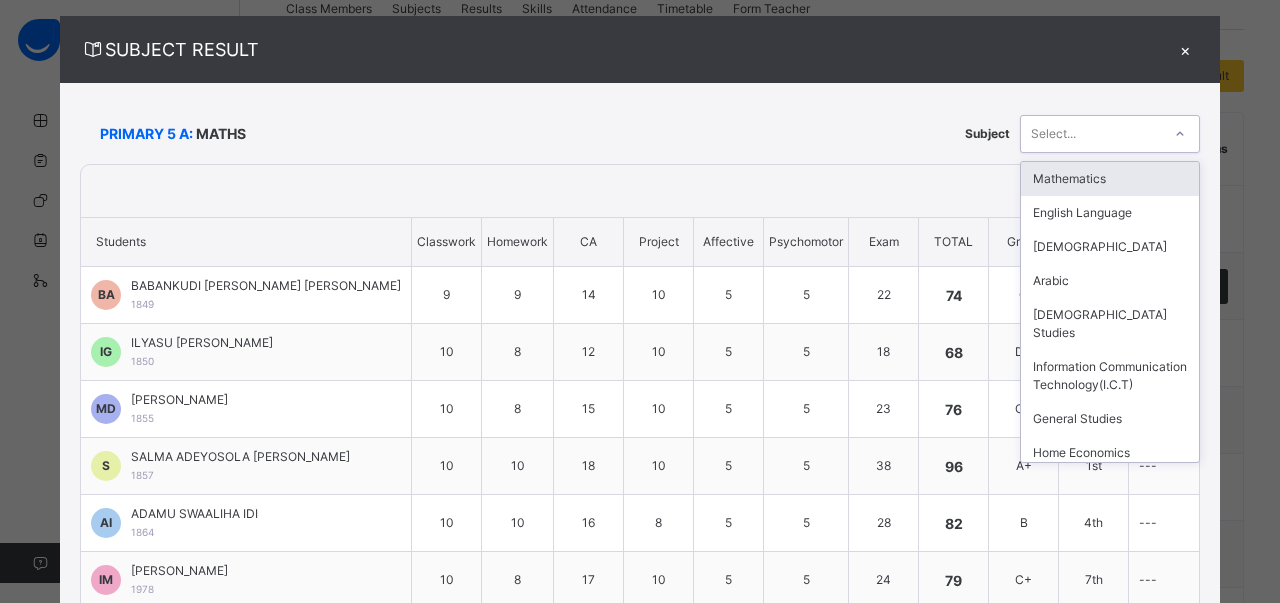 click at bounding box center [1180, 134] 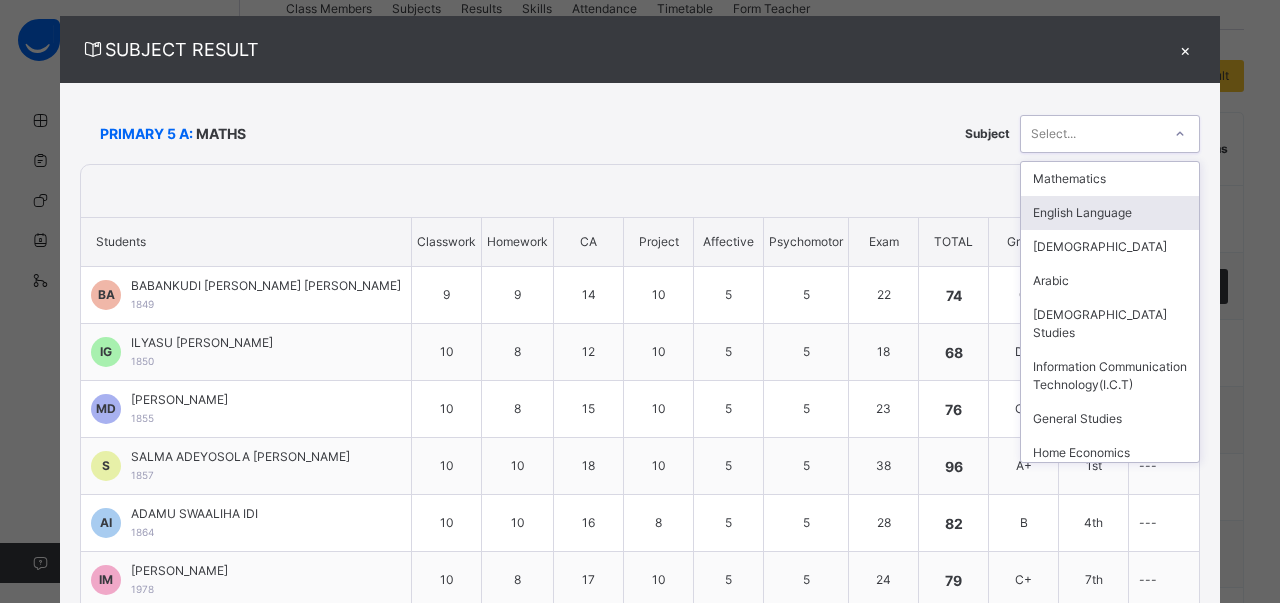 click on "English Language" at bounding box center [1110, 213] 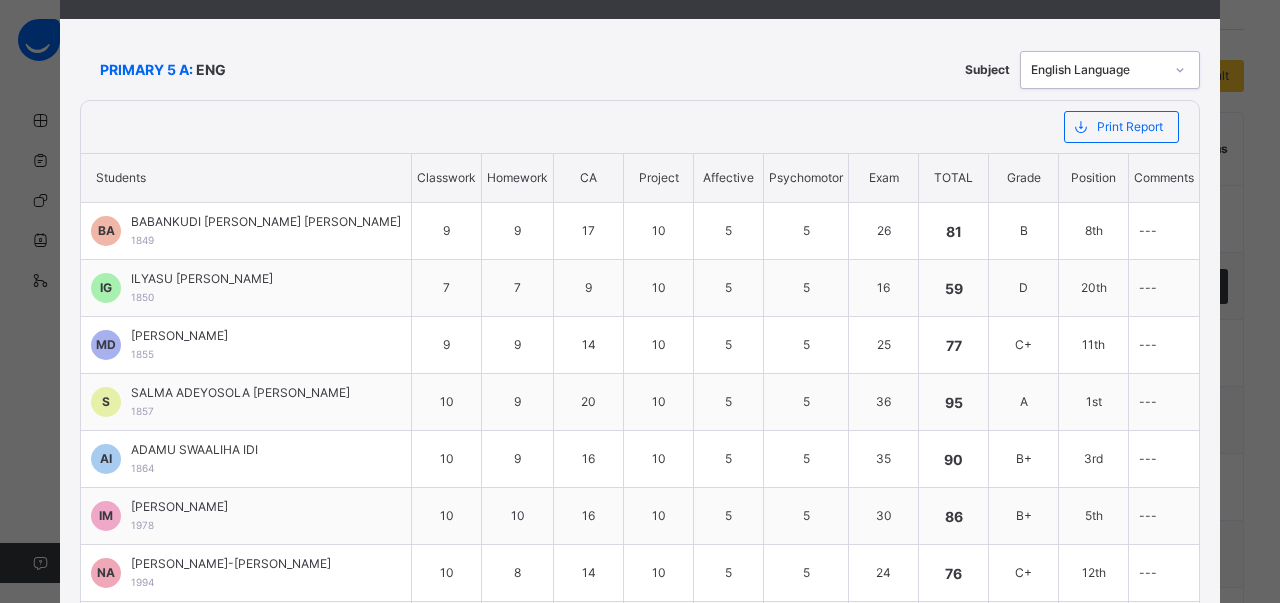 scroll, scrollTop: 106, scrollLeft: 0, axis: vertical 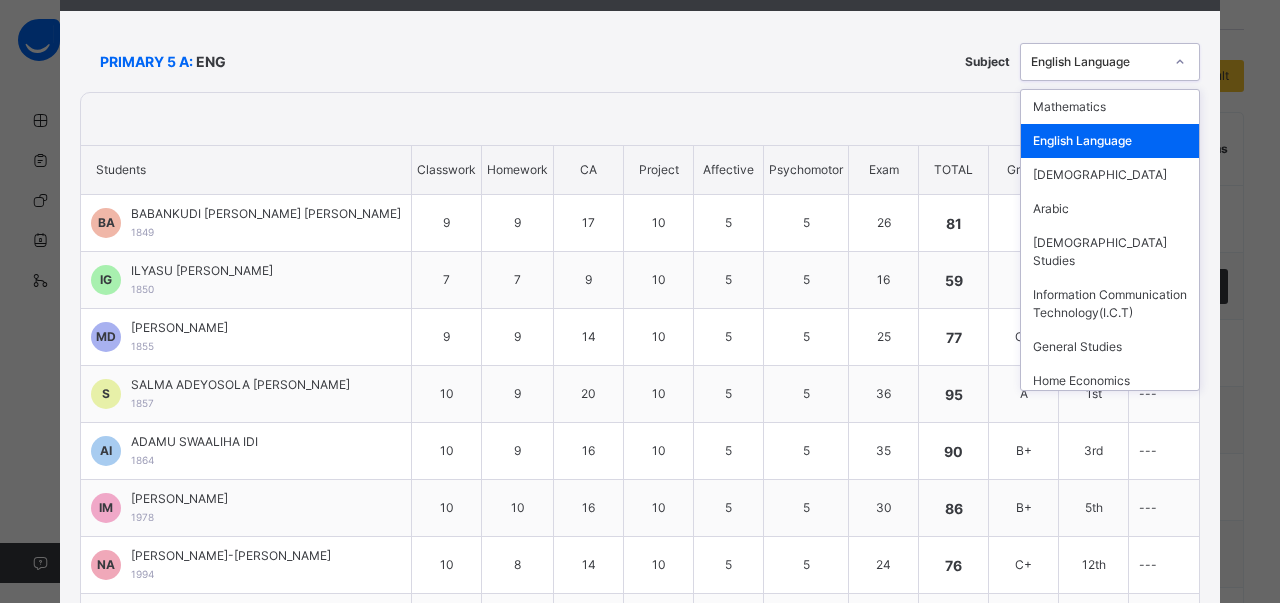 click on "English Language" at bounding box center (1097, 62) 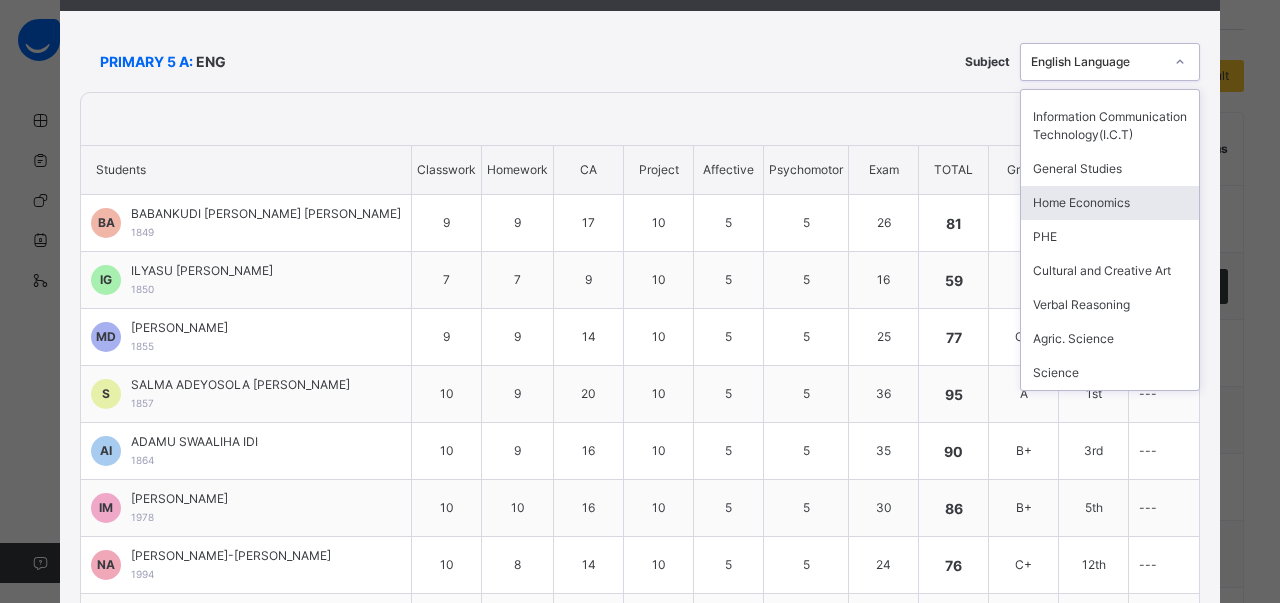 scroll, scrollTop: 196, scrollLeft: 0, axis: vertical 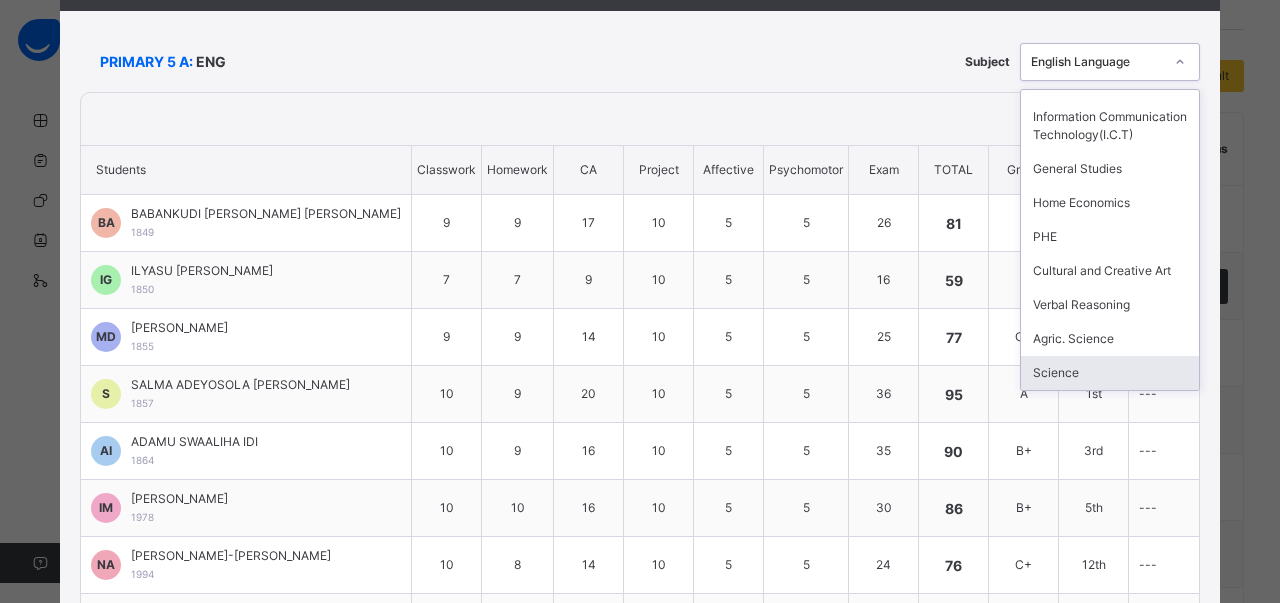 click on "Science" at bounding box center [1110, 373] 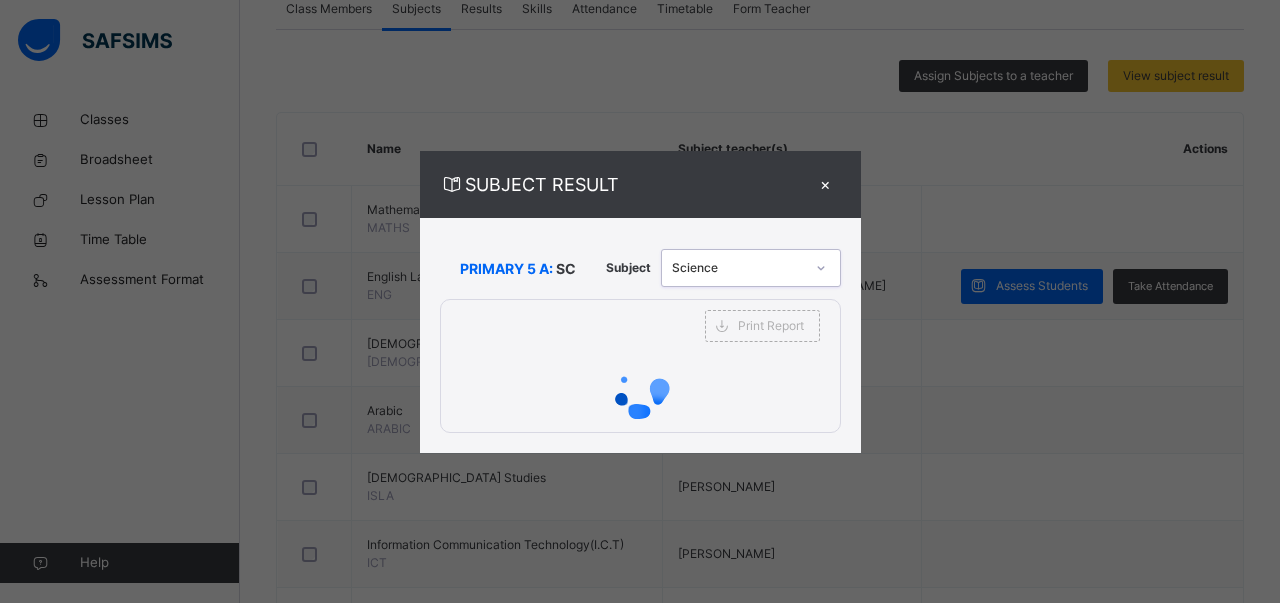 scroll, scrollTop: 0, scrollLeft: 0, axis: both 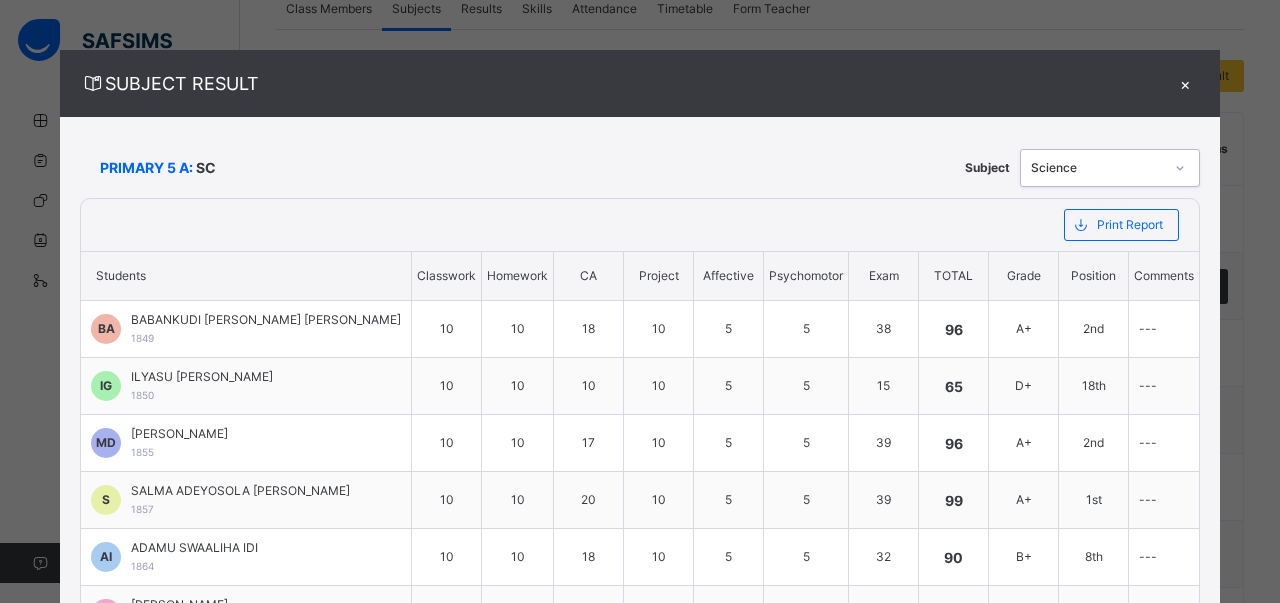 click at bounding box center [1180, 168] 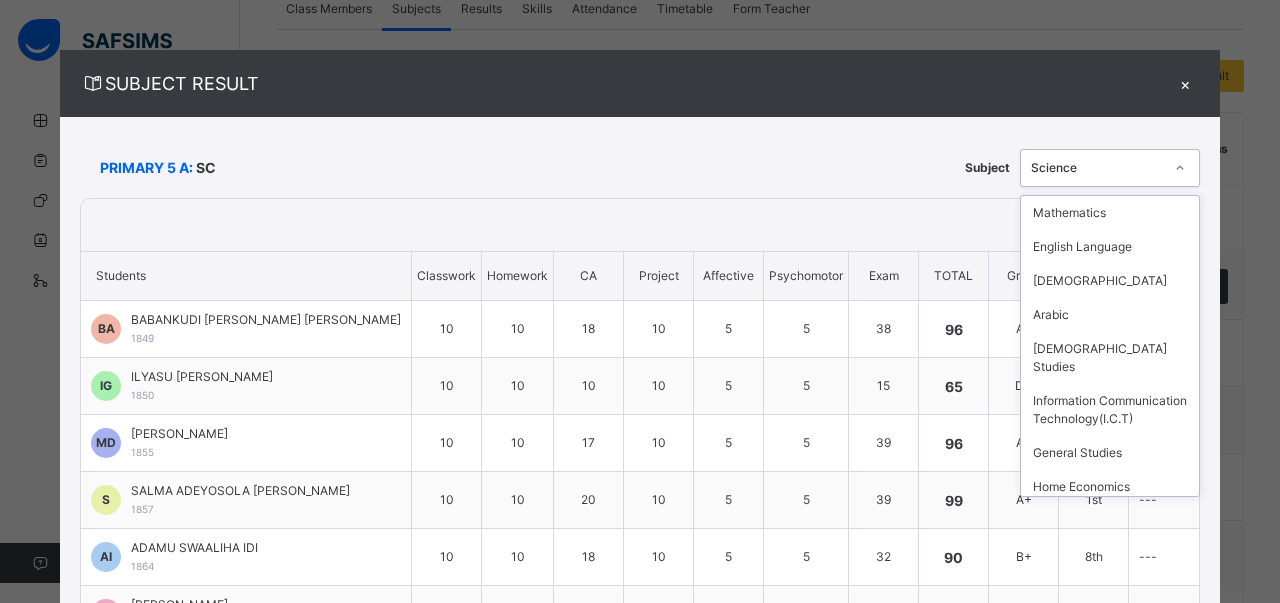 scroll, scrollTop: 196, scrollLeft: 0, axis: vertical 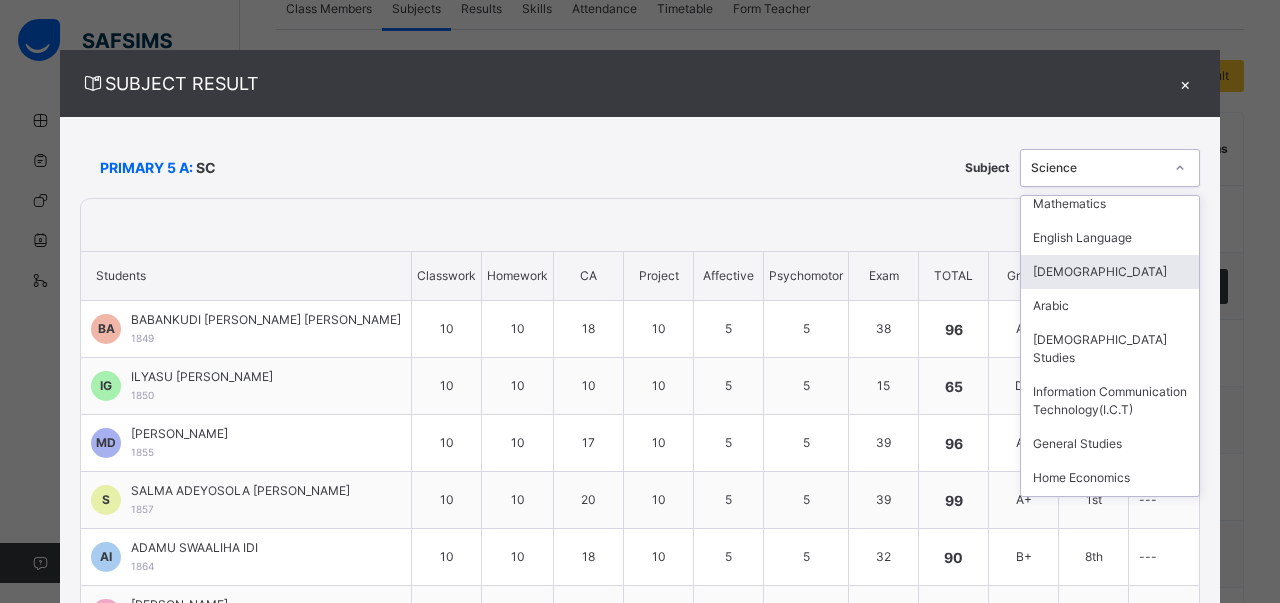 click on "[DEMOGRAPHIC_DATA]" at bounding box center (1110, 272) 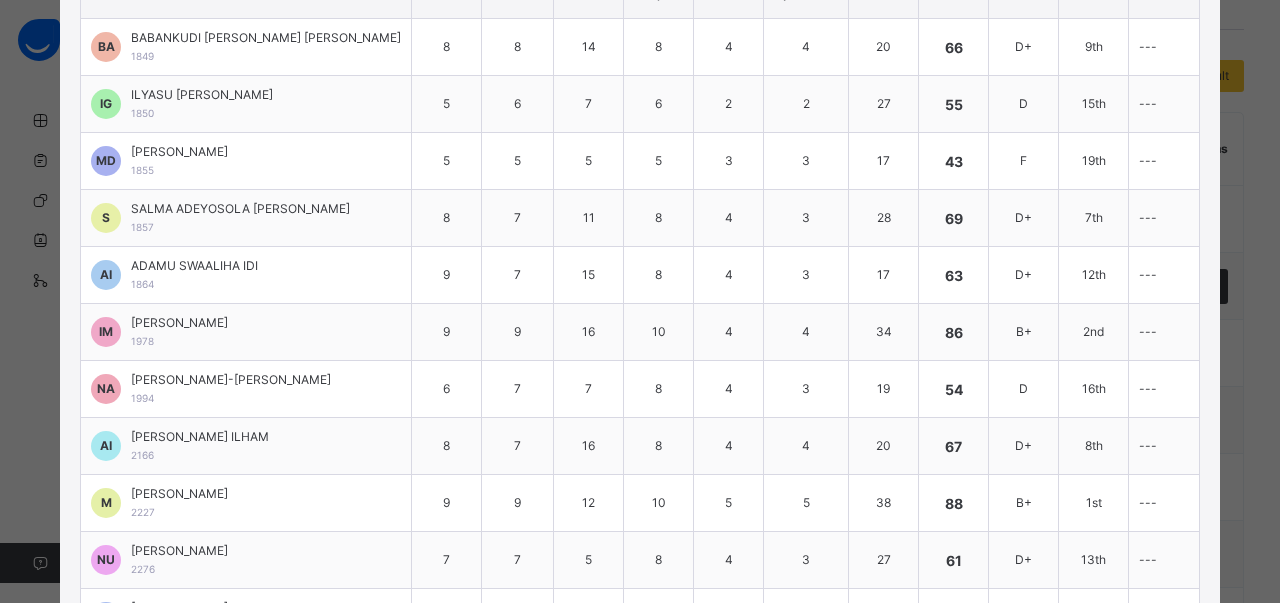scroll, scrollTop: 0, scrollLeft: 0, axis: both 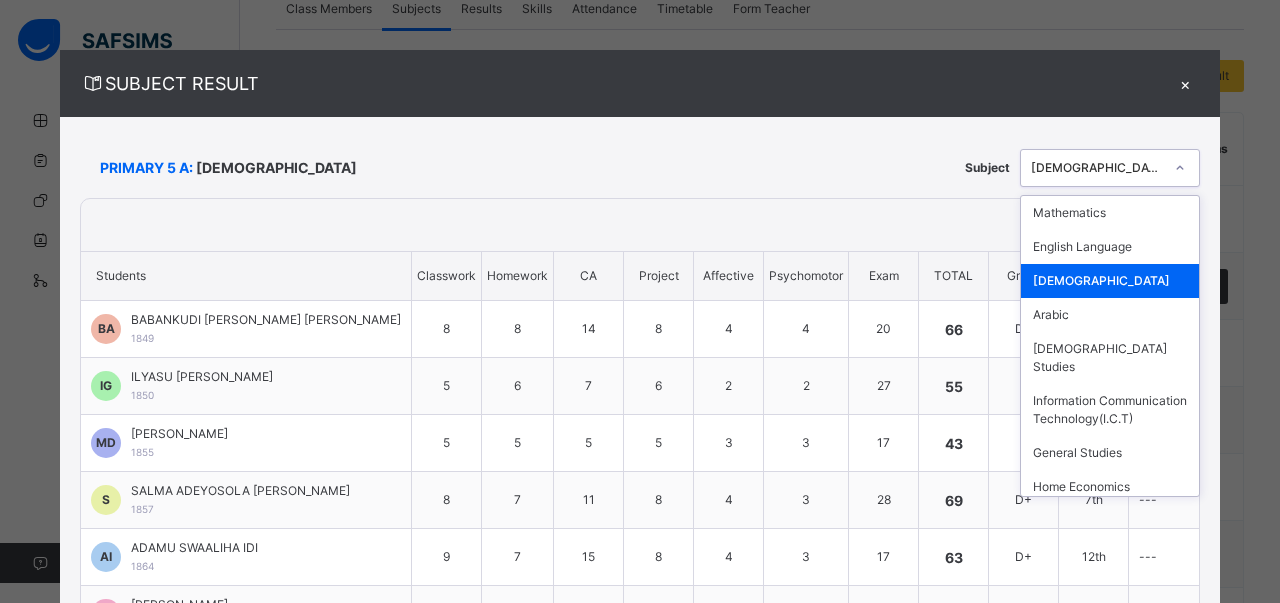 click on "[DEMOGRAPHIC_DATA]" at bounding box center [1091, 167] 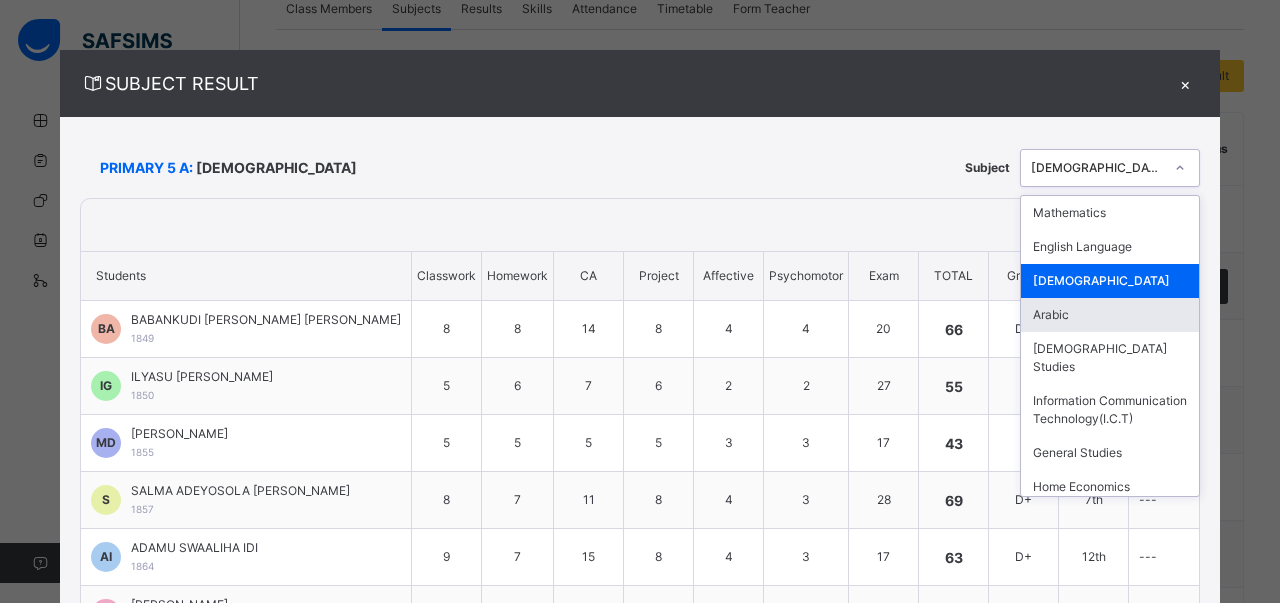 click on "Arabic" at bounding box center (1110, 315) 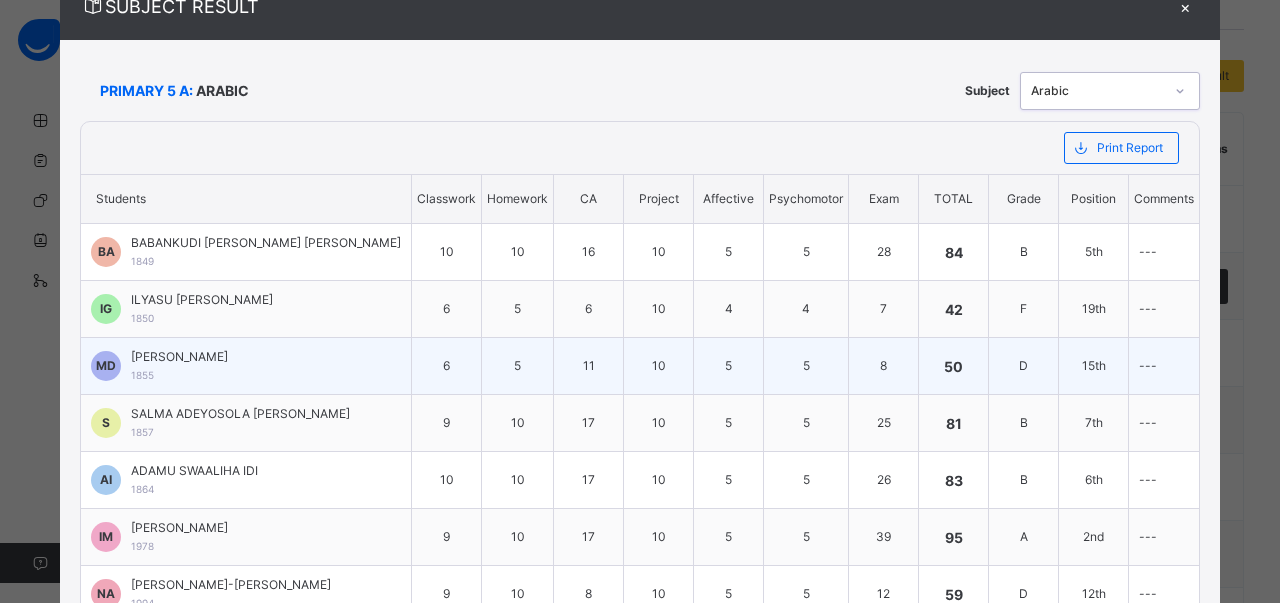 scroll, scrollTop: 0, scrollLeft: 0, axis: both 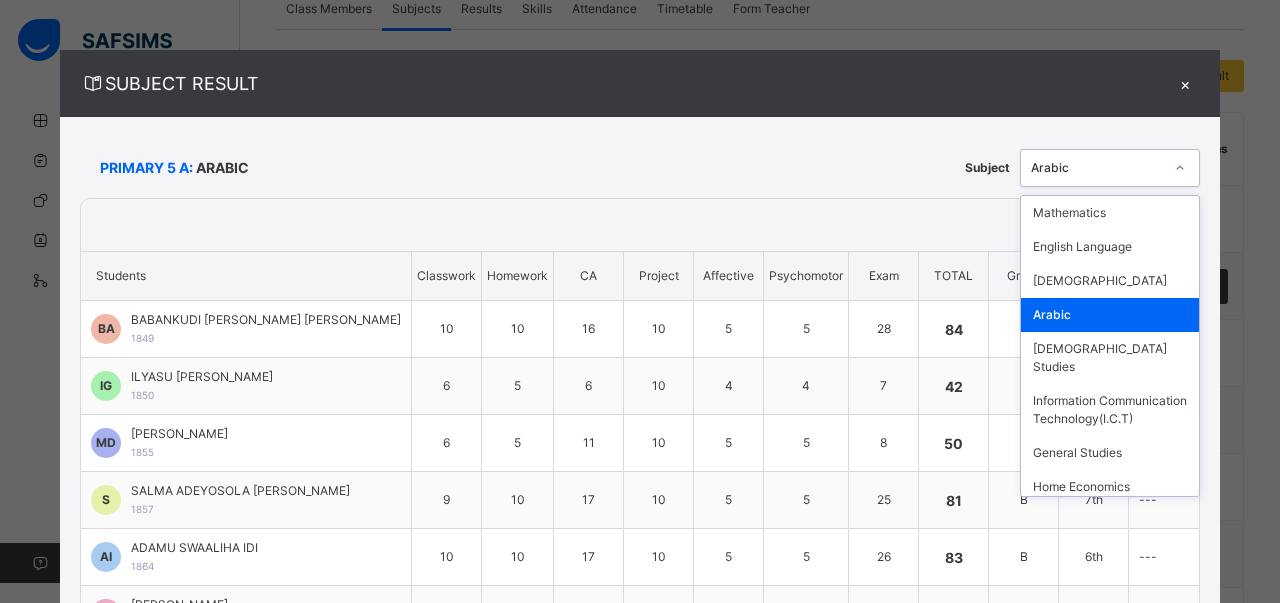 click 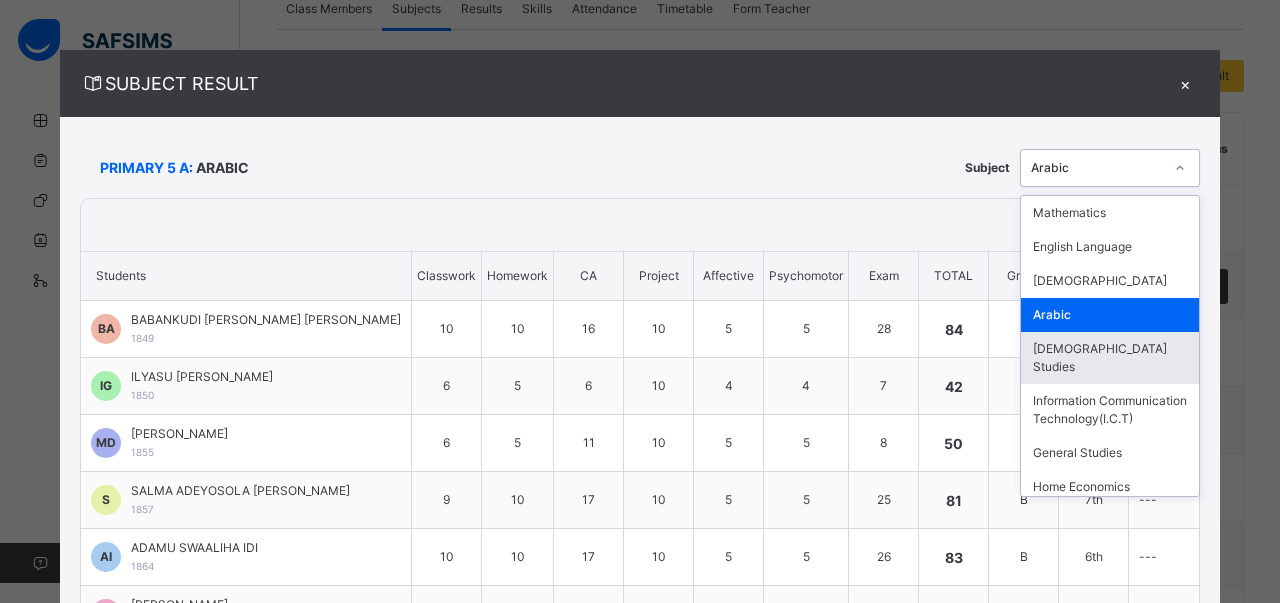 click on "[DEMOGRAPHIC_DATA] Studies" at bounding box center [1110, 358] 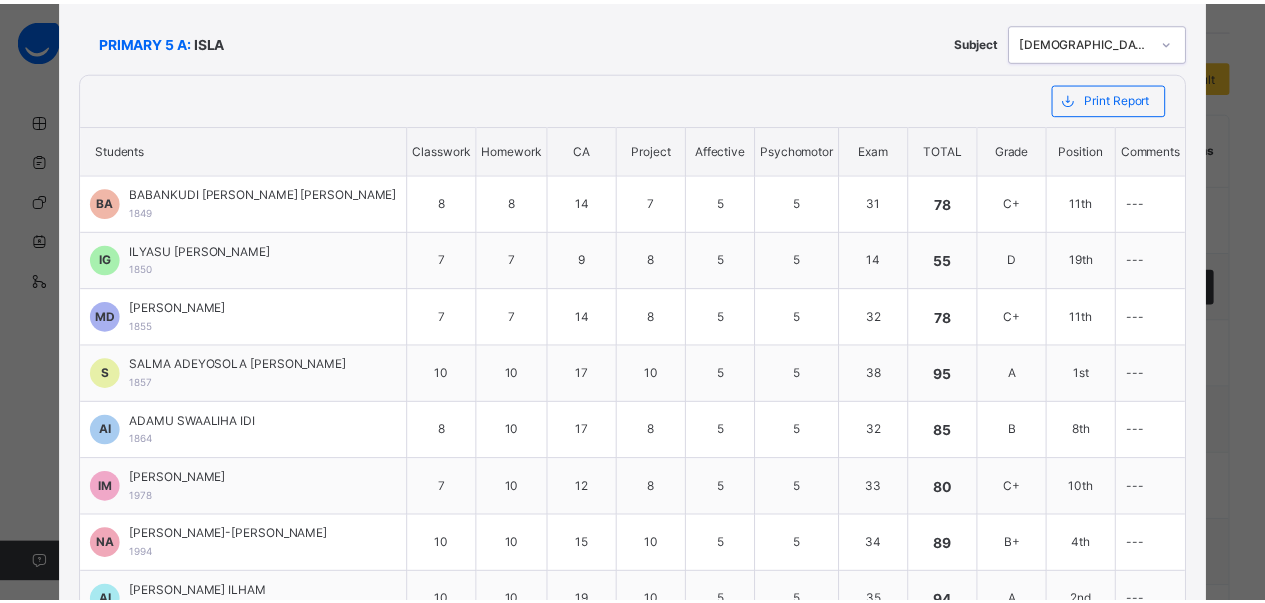 scroll, scrollTop: 0, scrollLeft: 0, axis: both 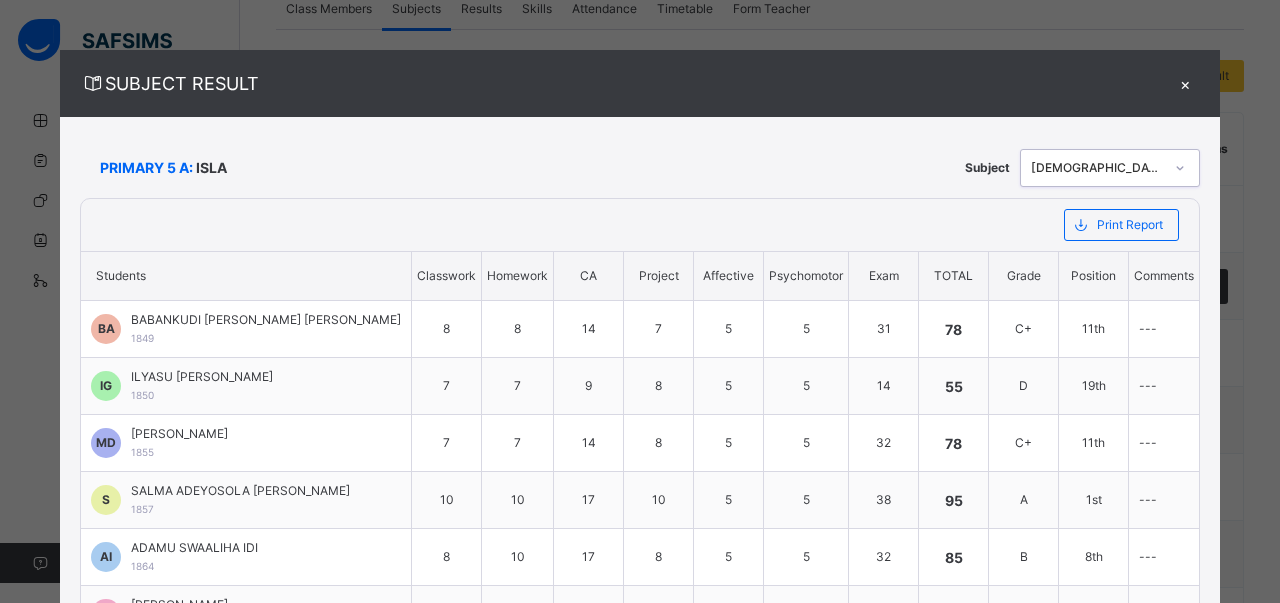 click on "×" at bounding box center (1185, 83) 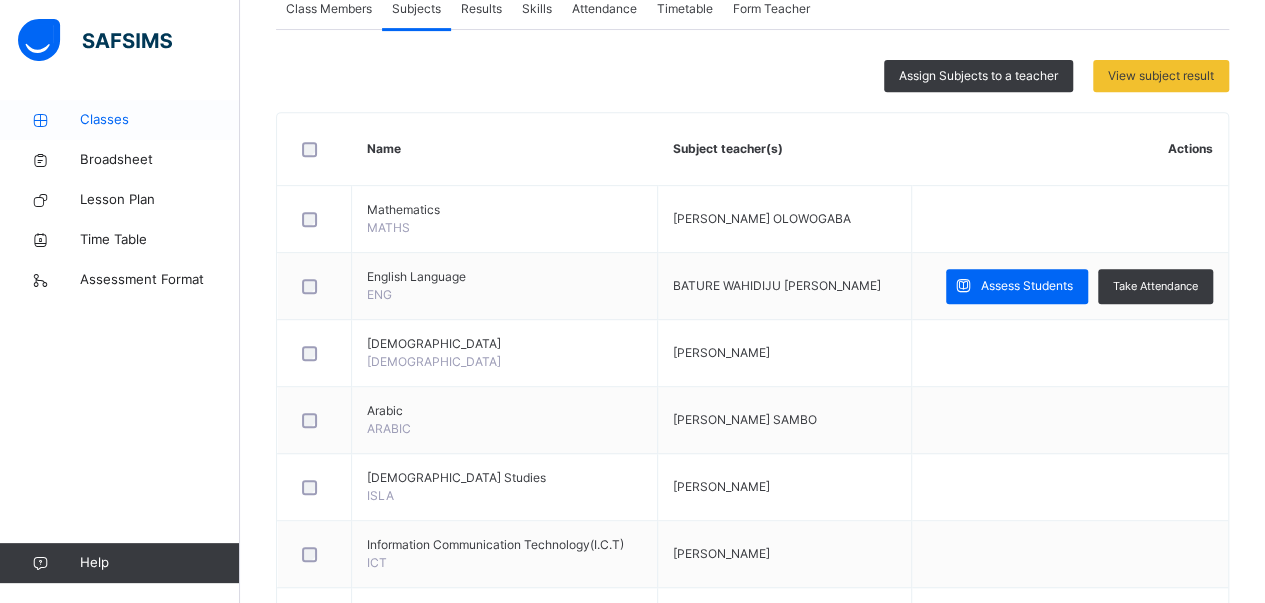 click on "Classes" at bounding box center [160, 120] 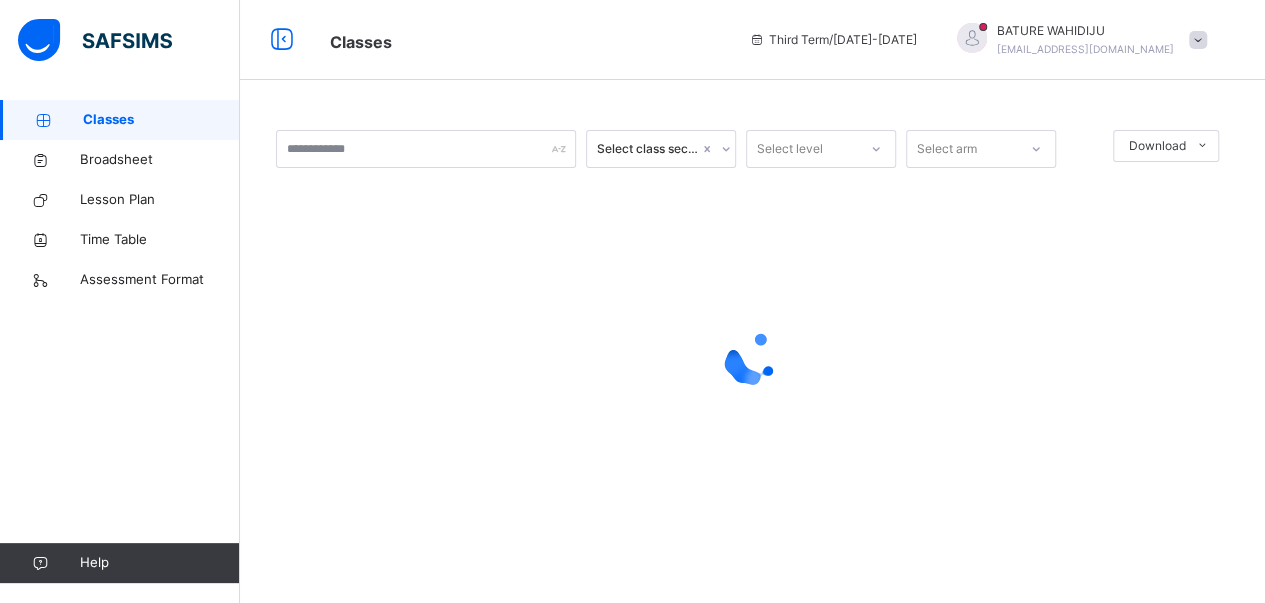 scroll, scrollTop: 0, scrollLeft: 0, axis: both 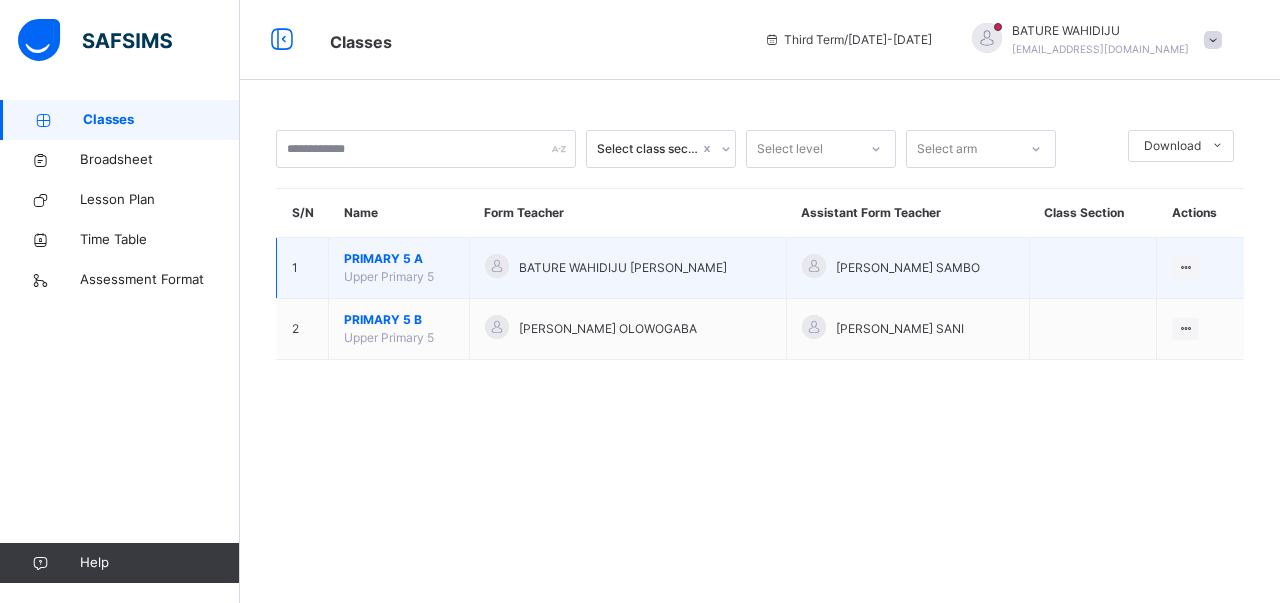 click on "PRIMARY 5   A" at bounding box center (399, 259) 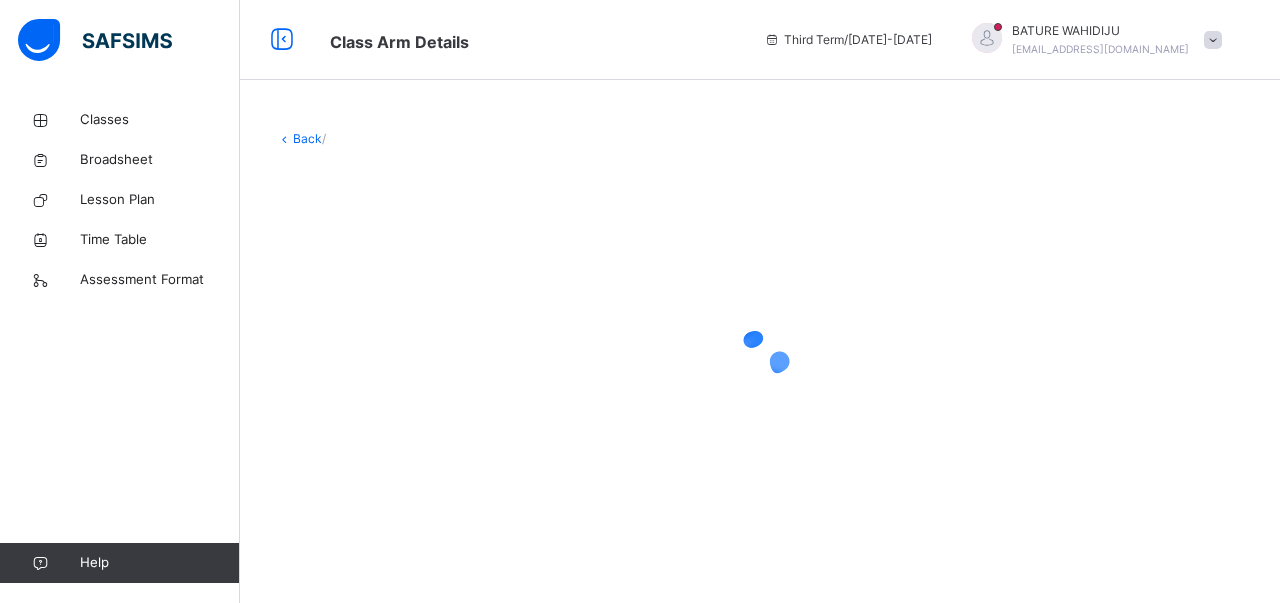 click at bounding box center (760, 358) 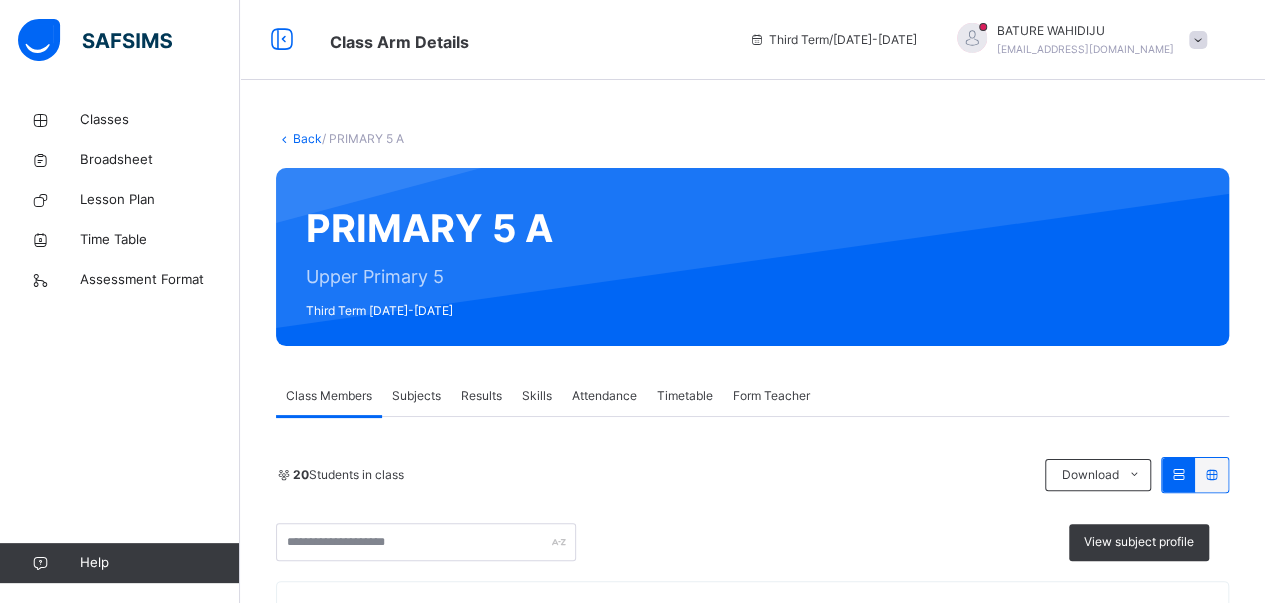 click on "Results" at bounding box center [481, 396] 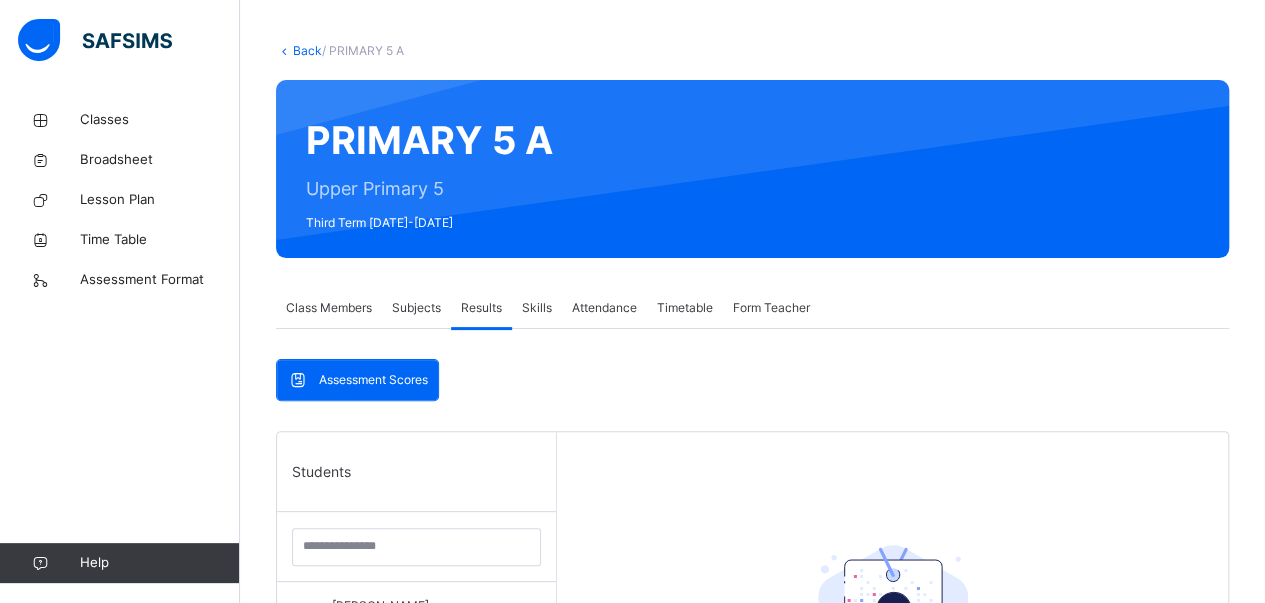 scroll, scrollTop: 0, scrollLeft: 0, axis: both 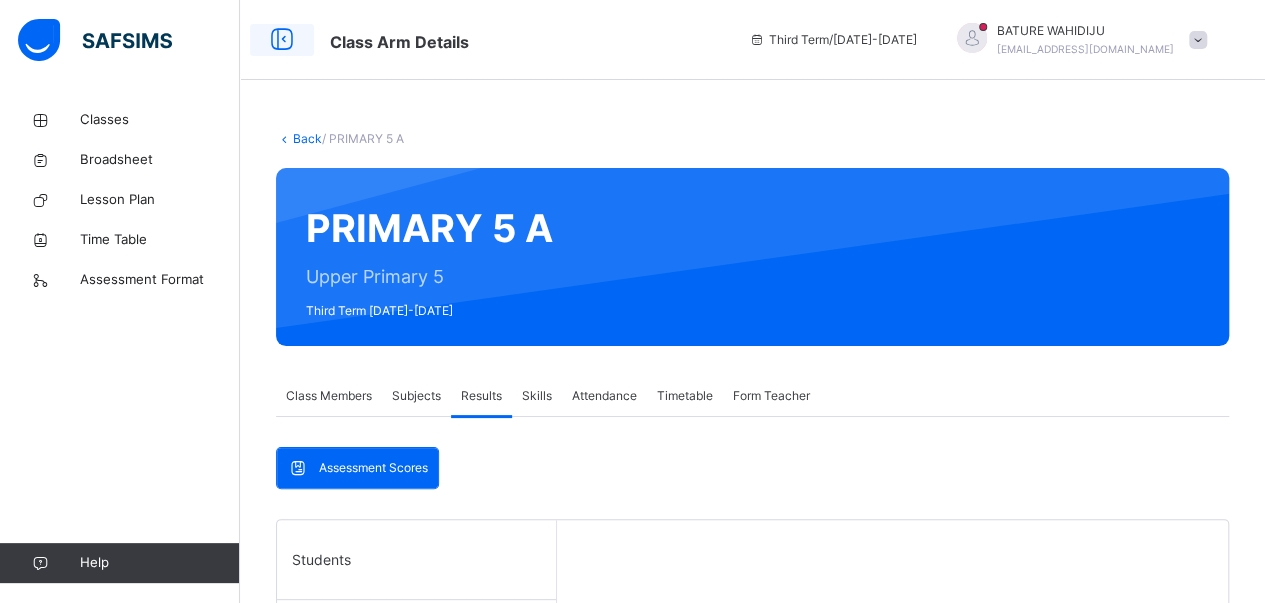 click at bounding box center (282, 40) 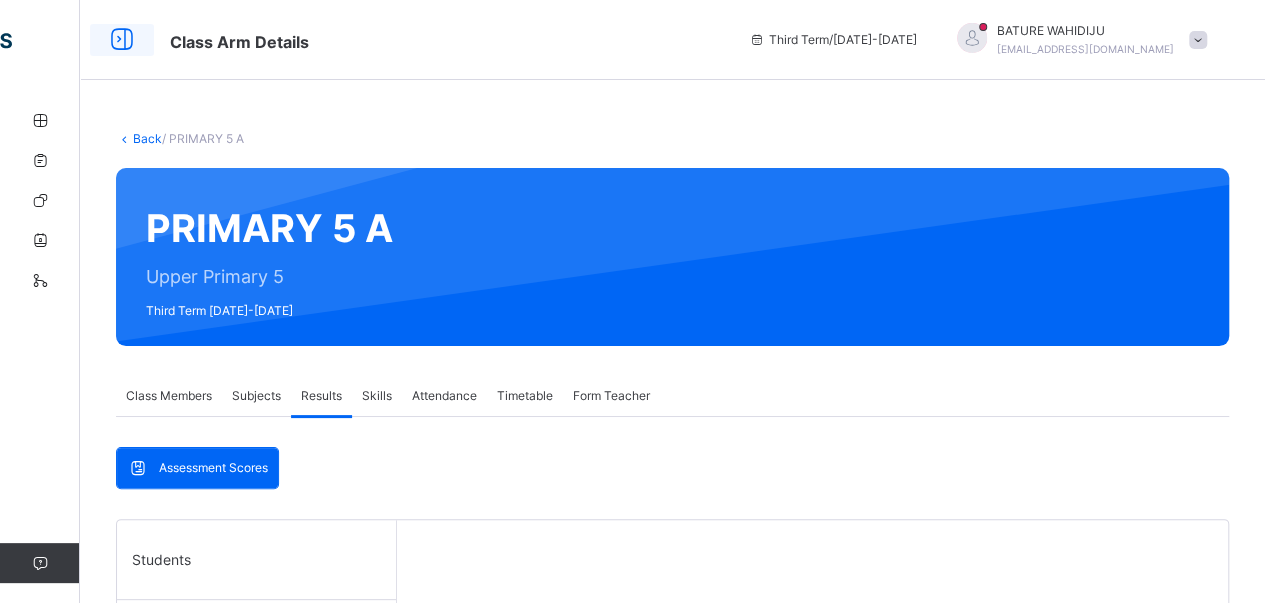 click at bounding box center [122, 40] 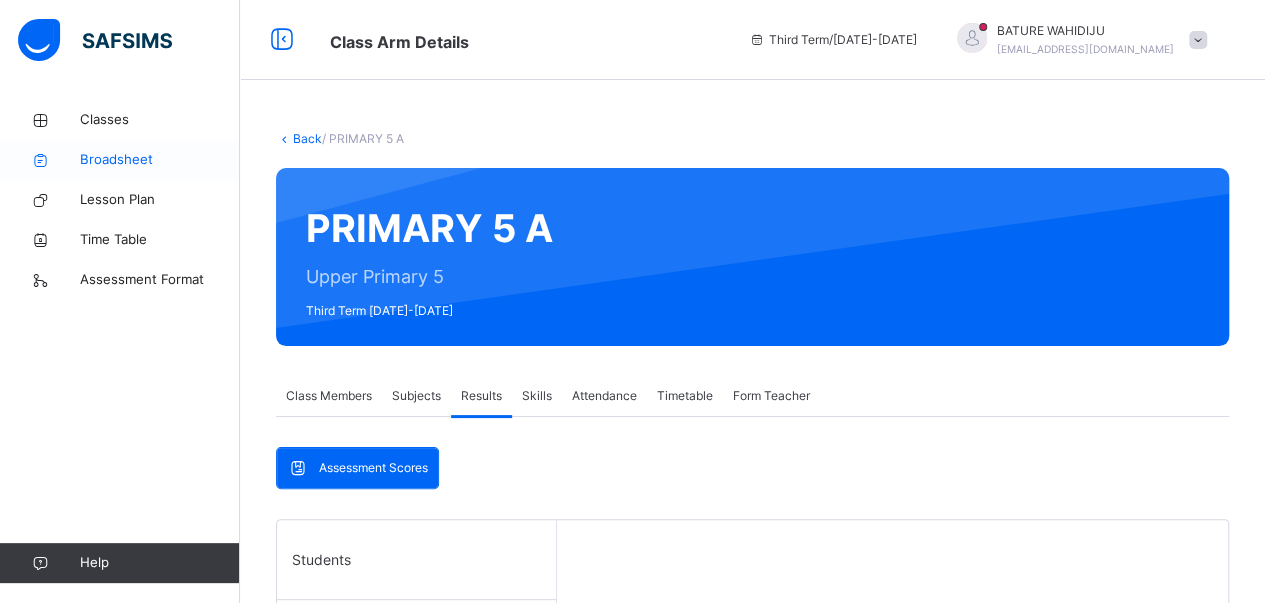 click on "Broadsheet" at bounding box center [160, 160] 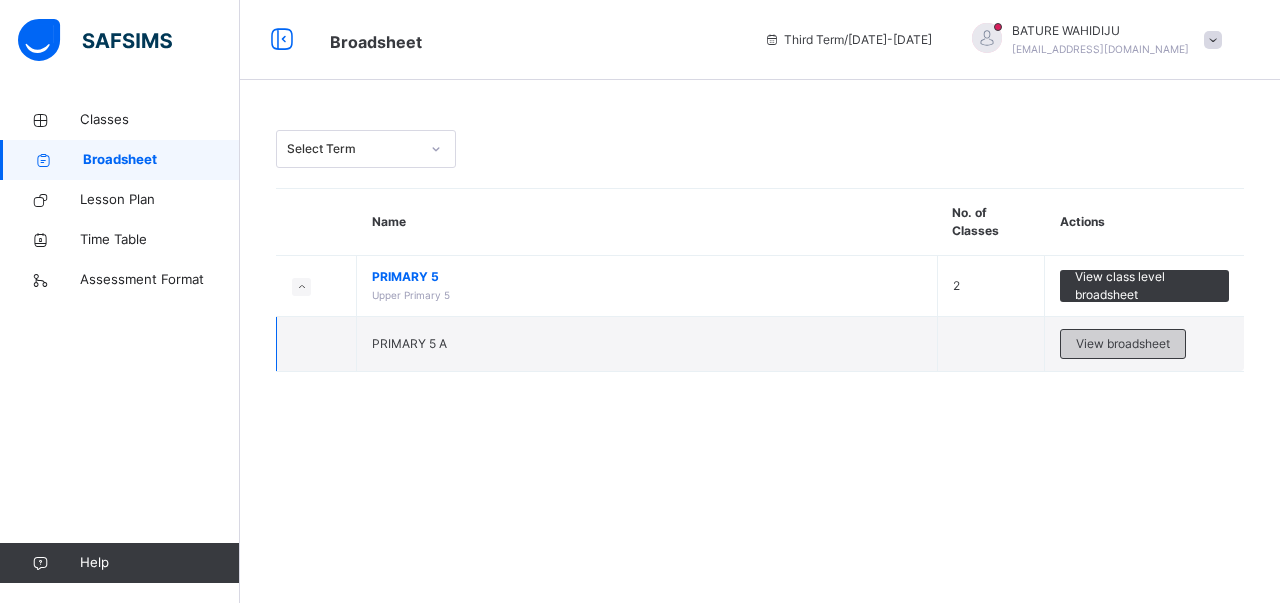 click on "View broadsheet" at bounding box center (1123, 344) 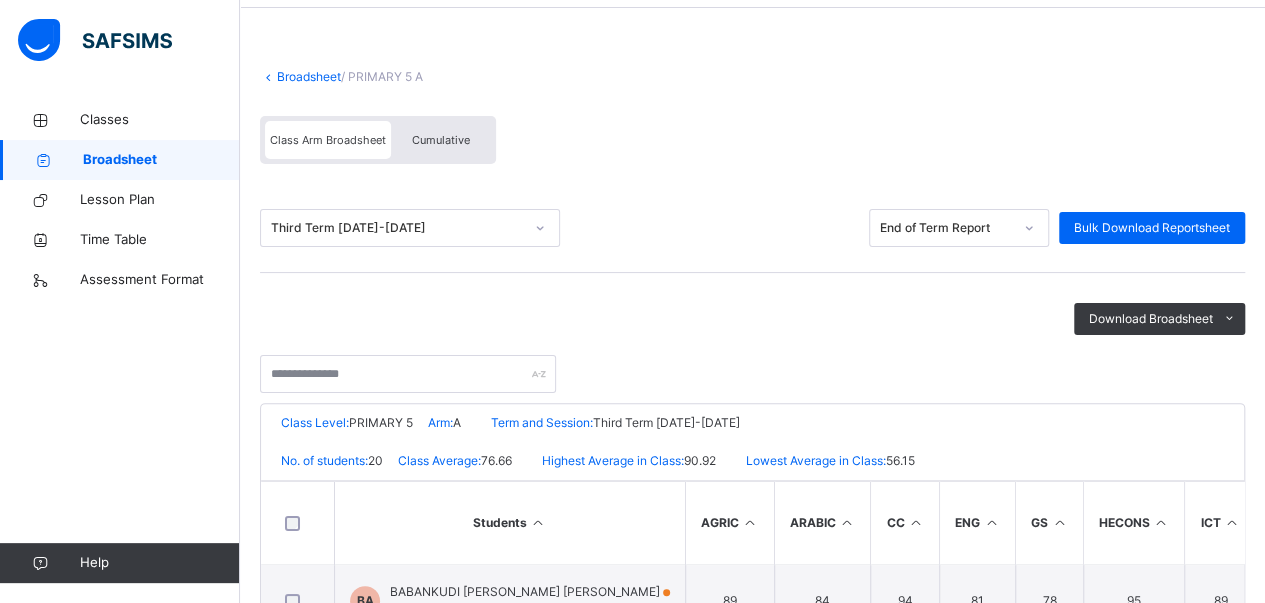 scroll, scrollTop: 103, scrollLeft: 0, axis: vertical 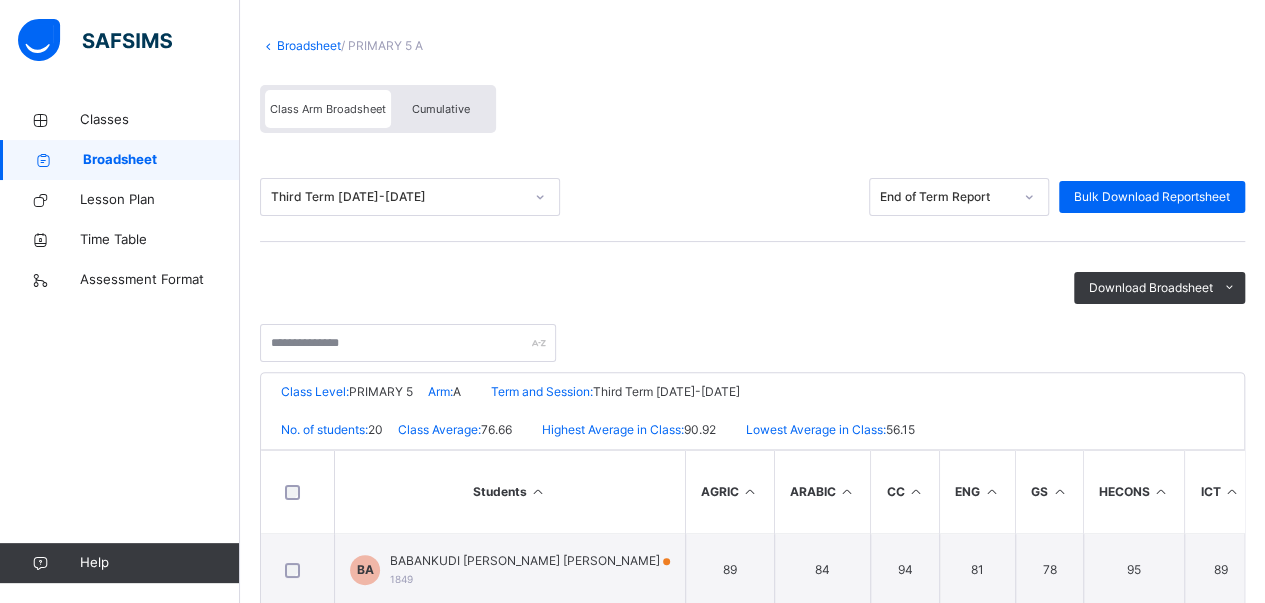 click on "Cumulative" at bounding box center [441, 109] 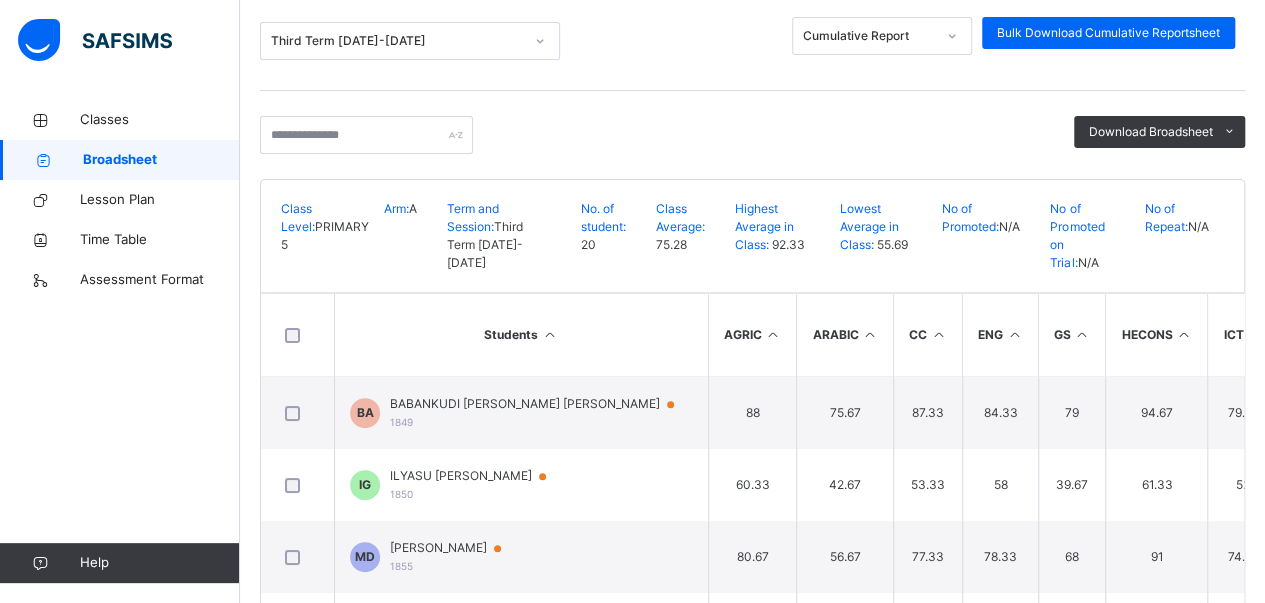 scroll, scrollTop: 266, scrollLeft: 0, axis: vertical 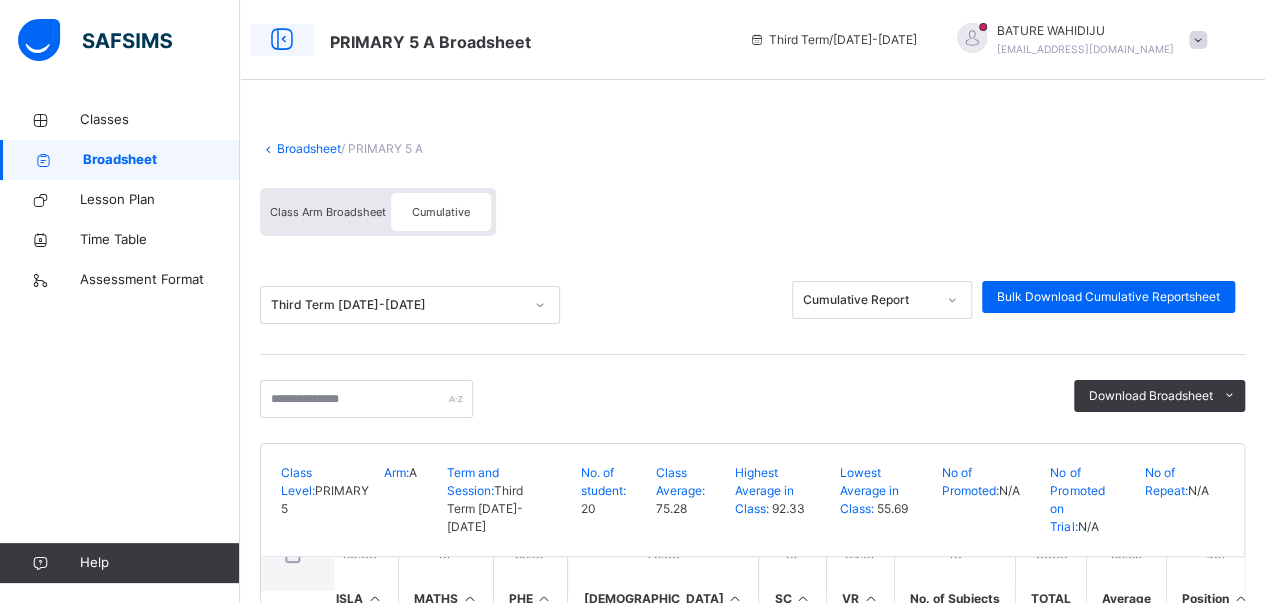 click at bounding box center [282, 40] 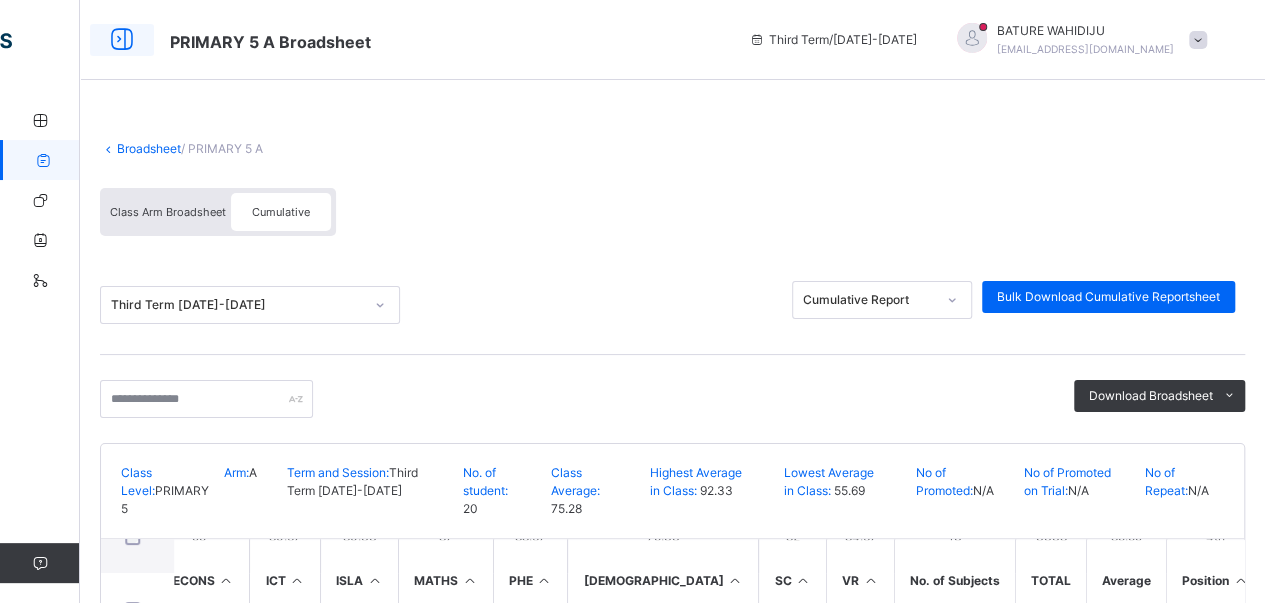 scroll, scrollTop: 410, scrollLeft: 798, axis: both 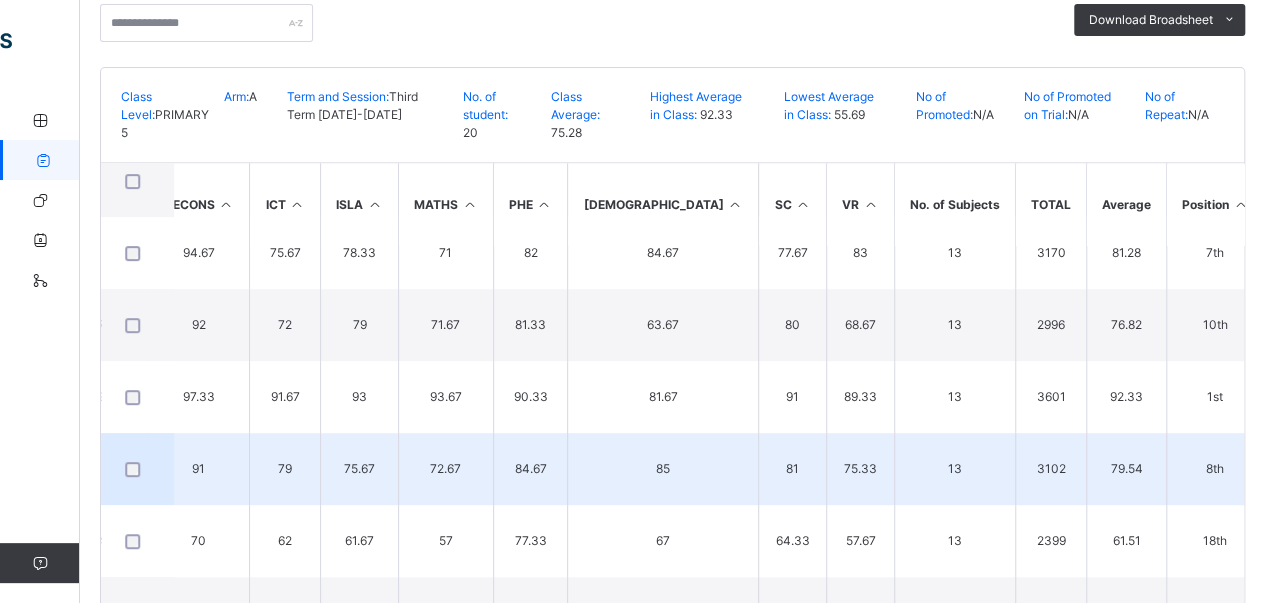 click on "8th" at bounding box center (1215, 469) 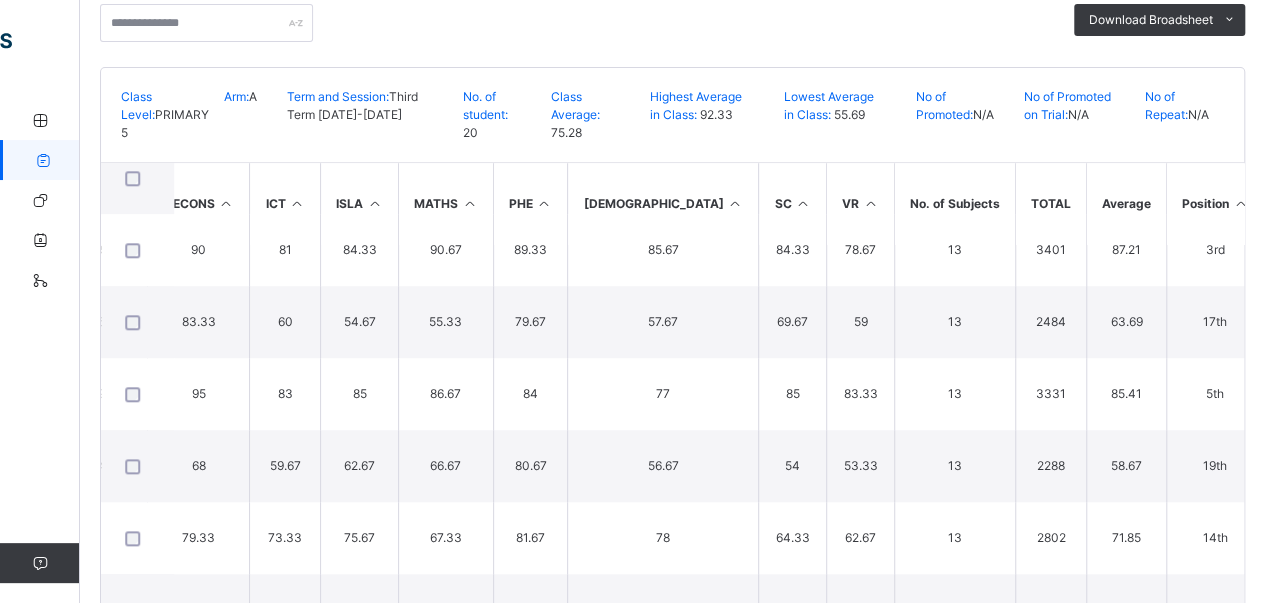 scroll, scrollTop: 1032, scrollLeft: 798, axis: both 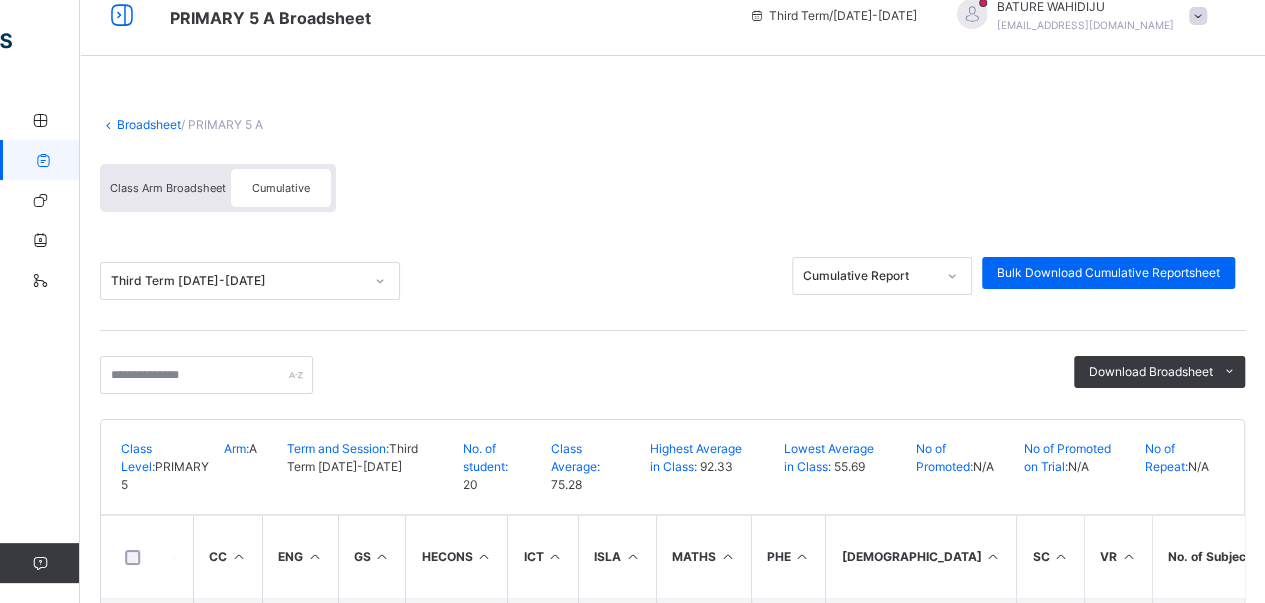 click at bounding box center [1198, 16] 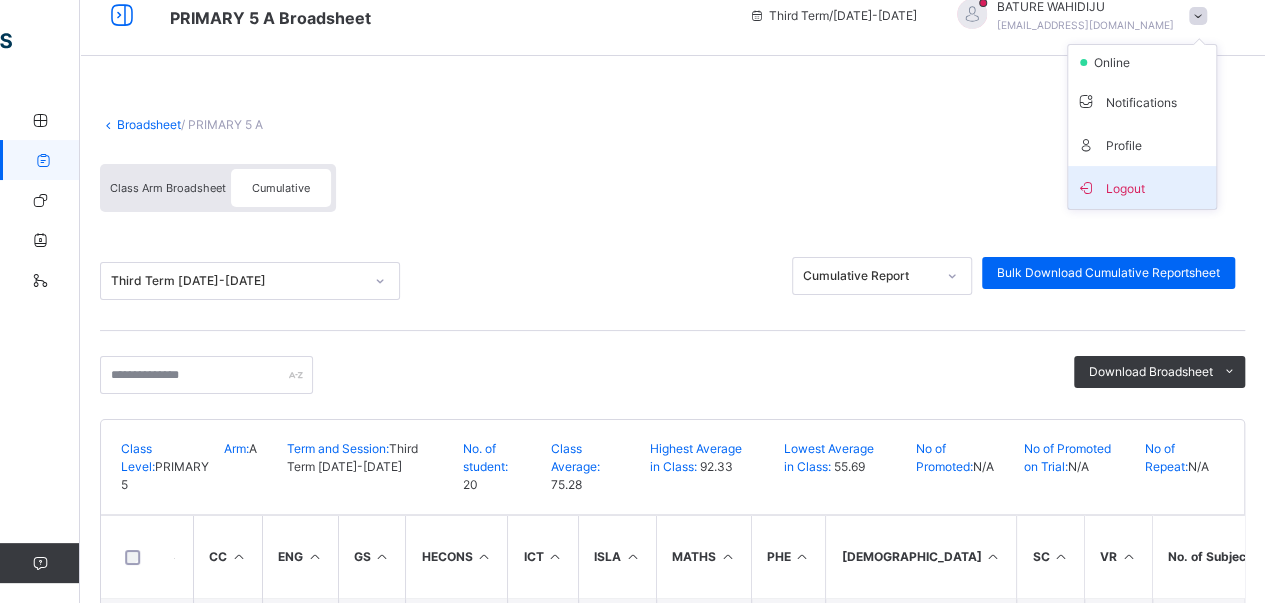 click on "Logout" at bounding box center (1142, 187) 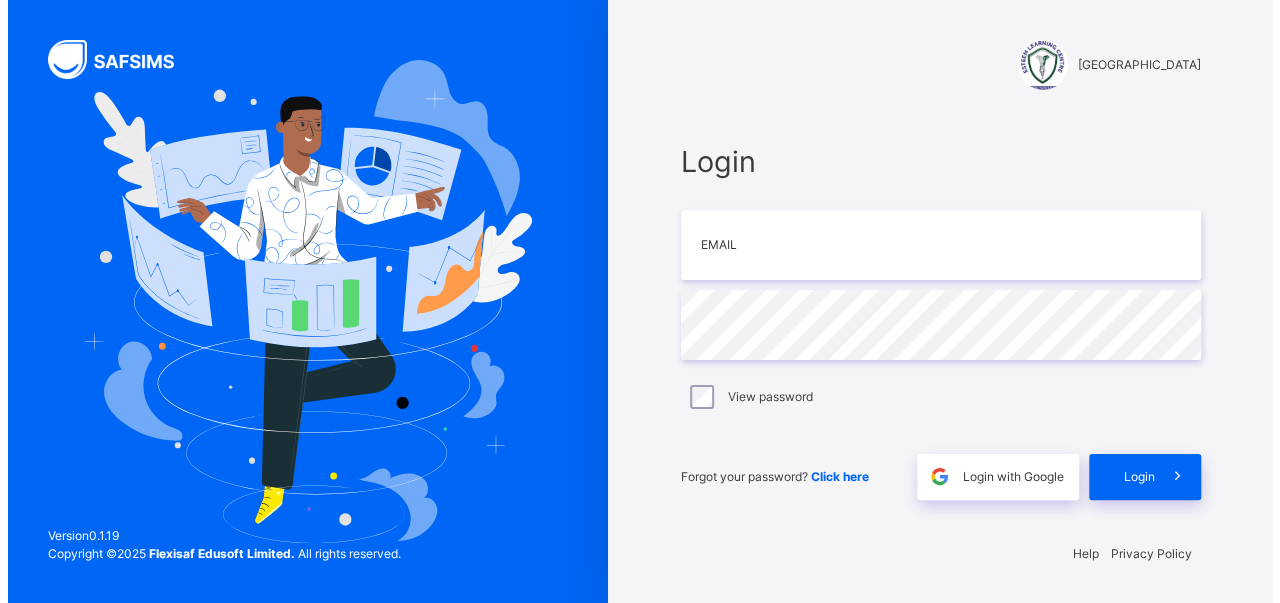 scroll, scrollTop: 0, scrollLeft: 0, axis: both 